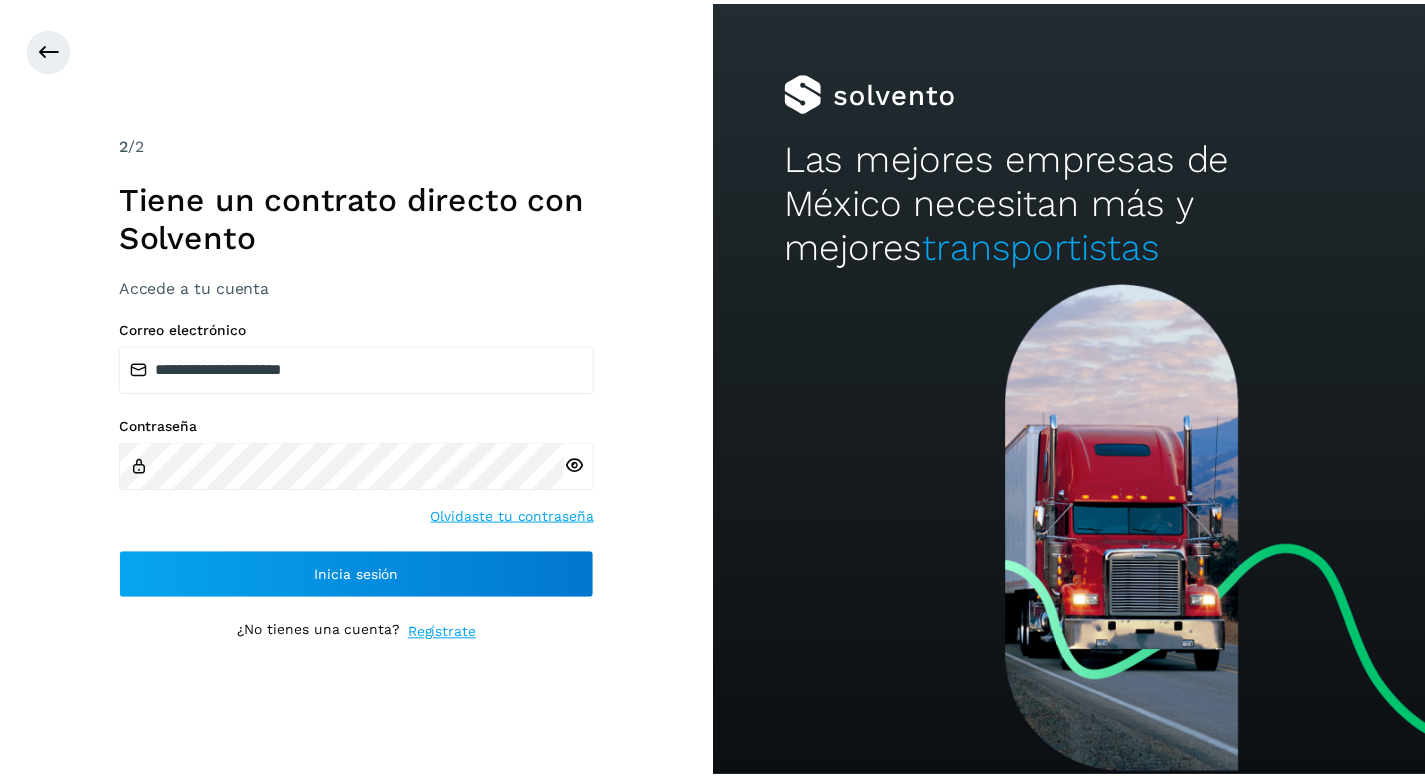 scroll, scrollTop: 0, scrollLeft: 0, axis: both 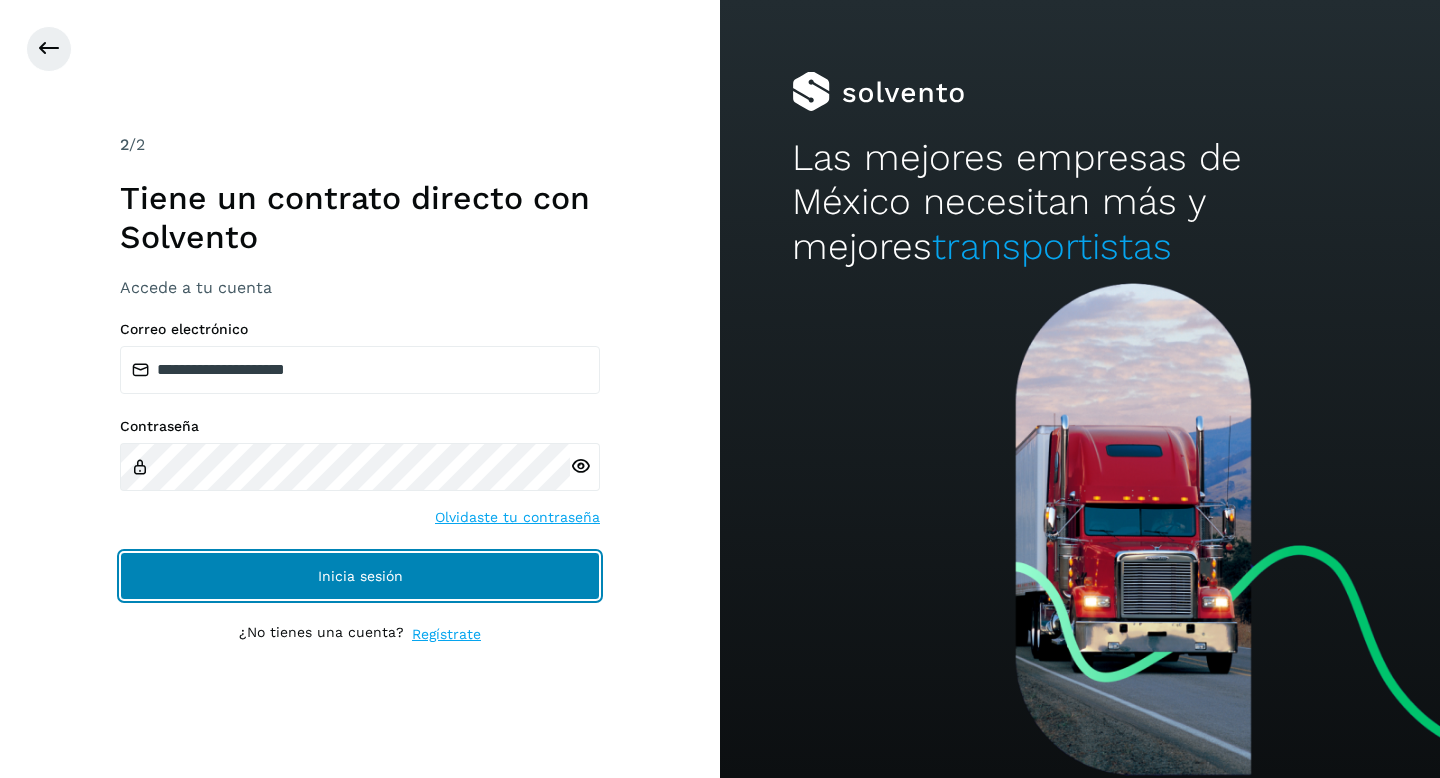 click on "Inicia sesión" 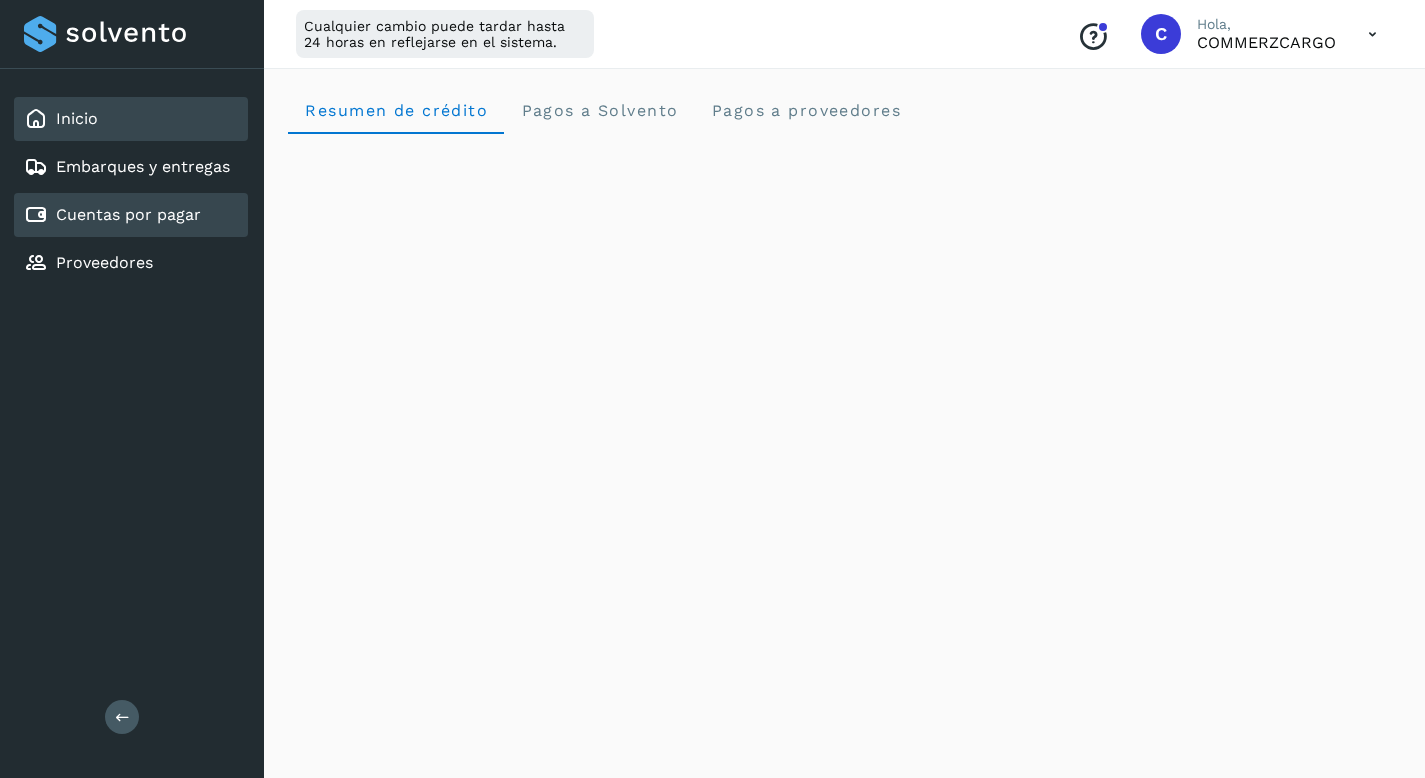 click on "Cuentas por pagar" at bounding box center (128, 214) 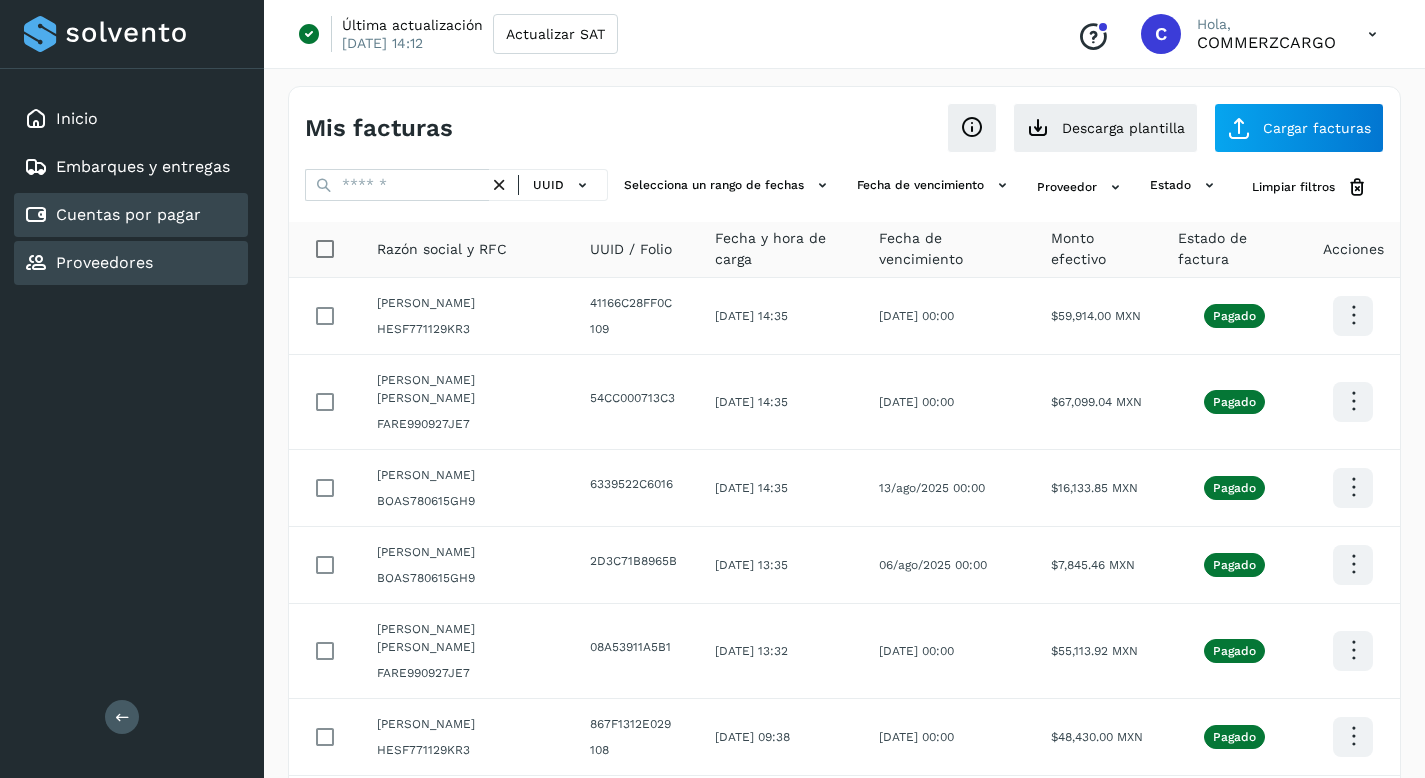 click on "Proveedores" at bounding box center [88, 263] 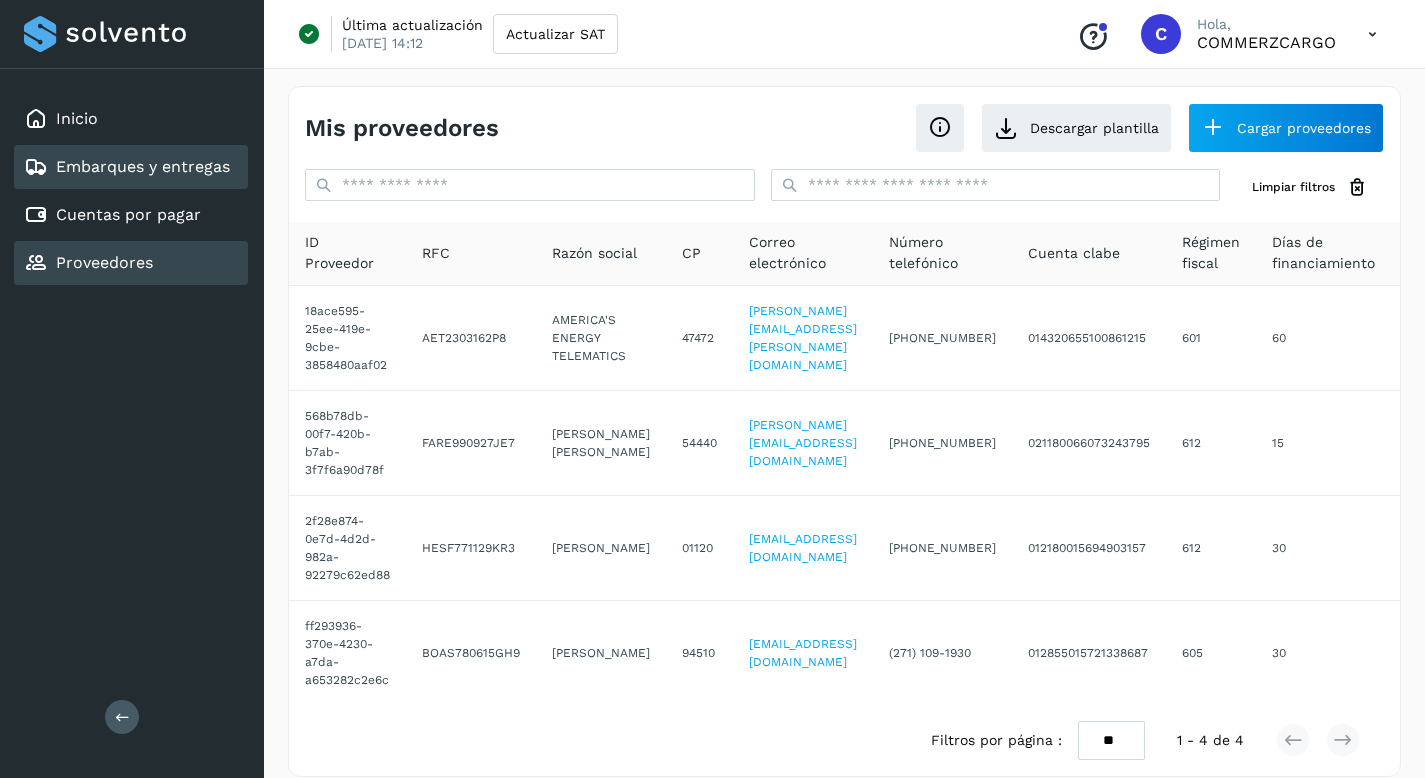 click on "Embarques y entregas" at bounding box center [143, 166] 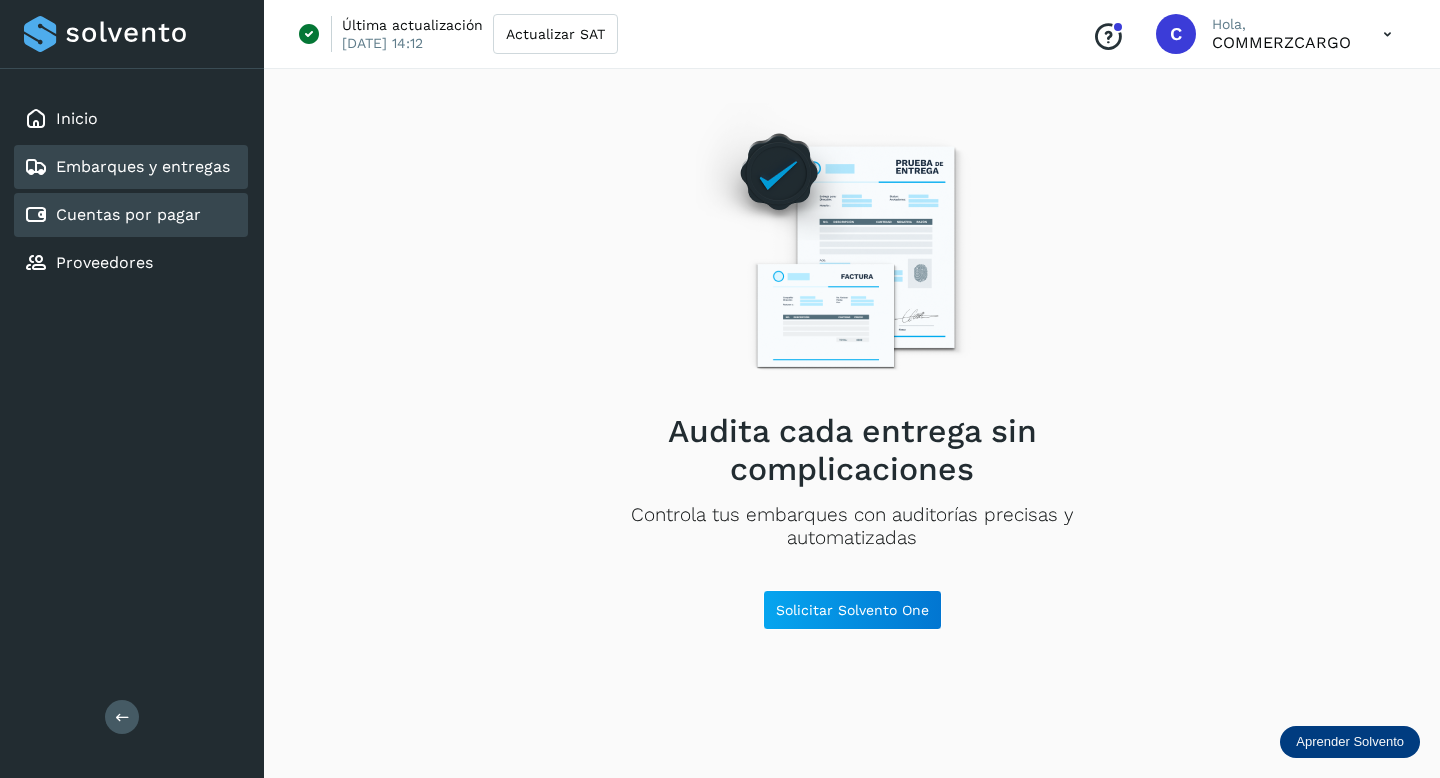 click on "Cuentas por pagar" at bounding box center [128, 214] 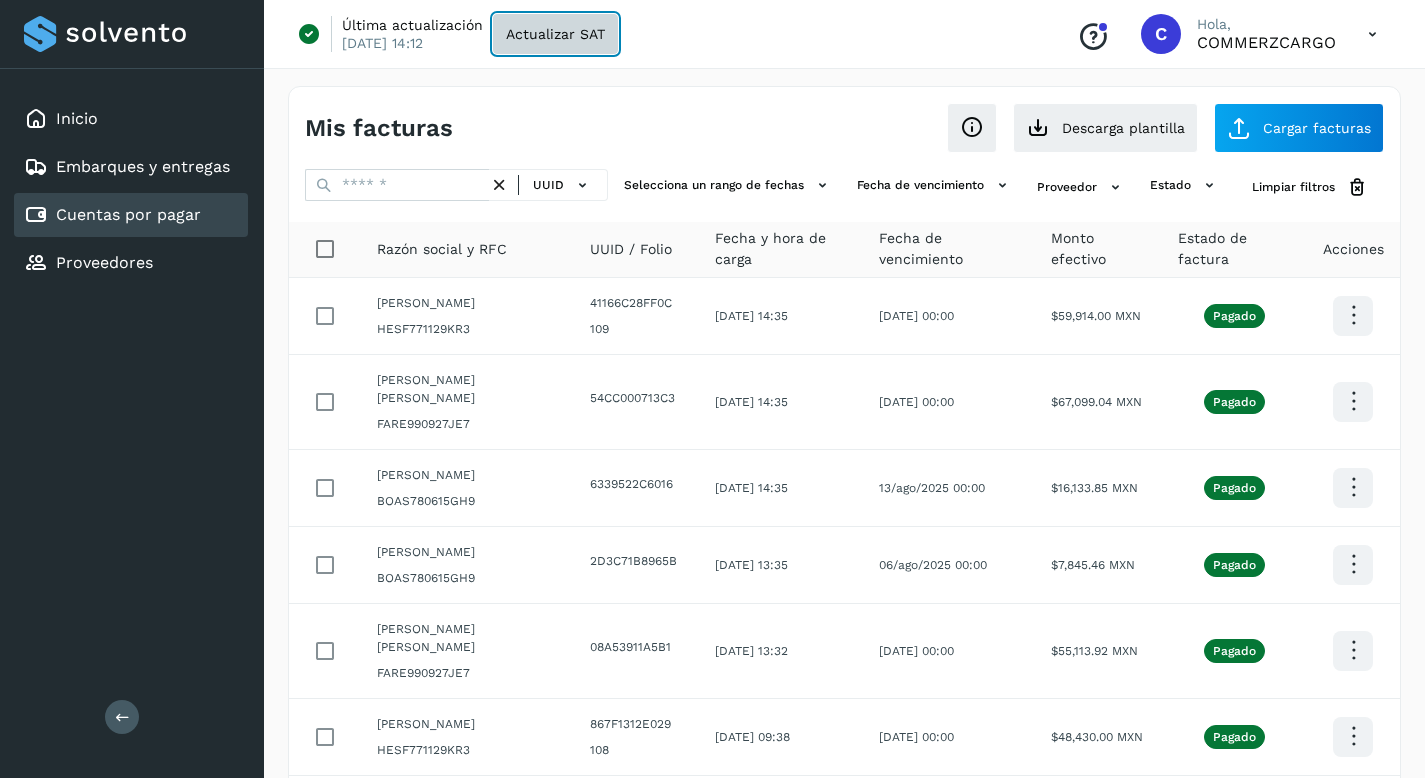 click on "Actualizar SAT" 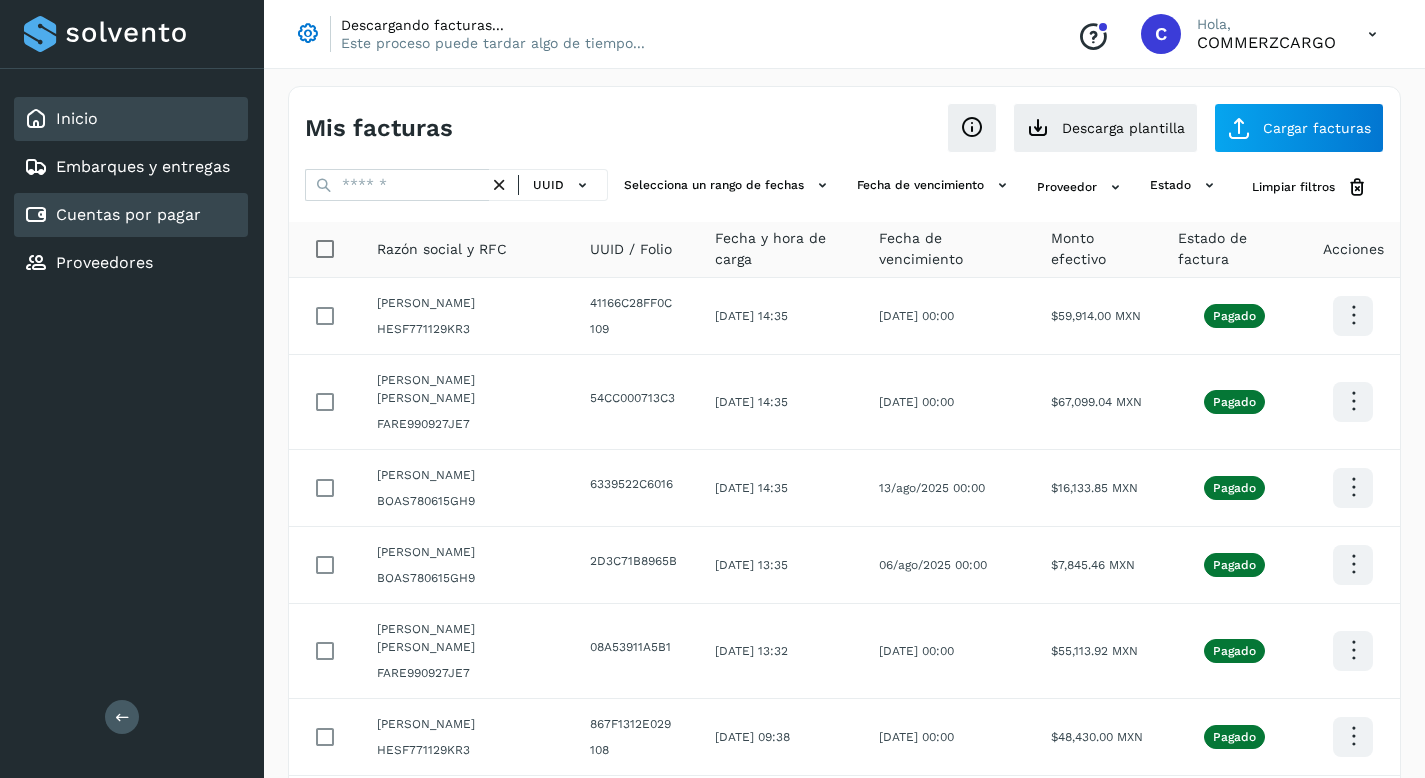click on "Inicio" at bounding box center [77, 118] 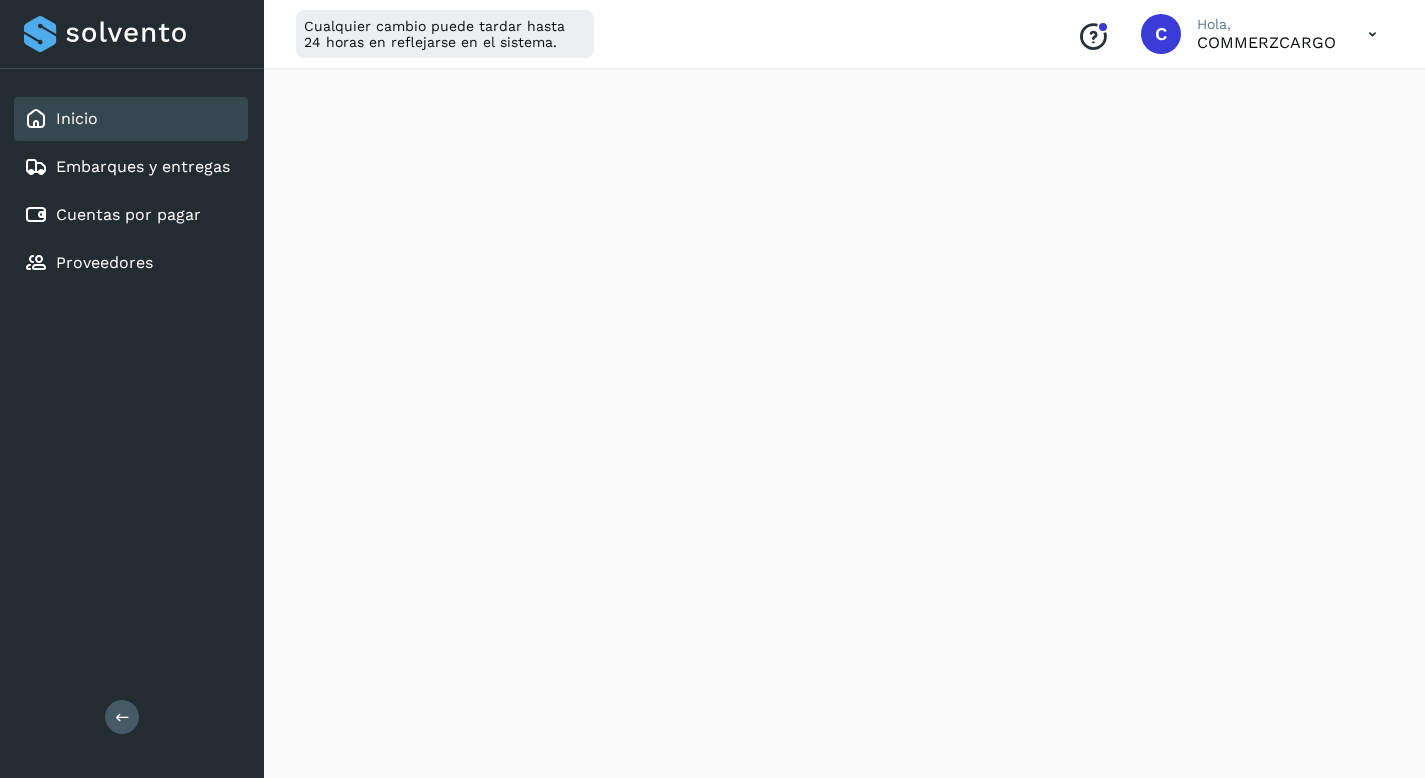 scroll, scrollTop: 0, scrollLeft: 0, axis: both 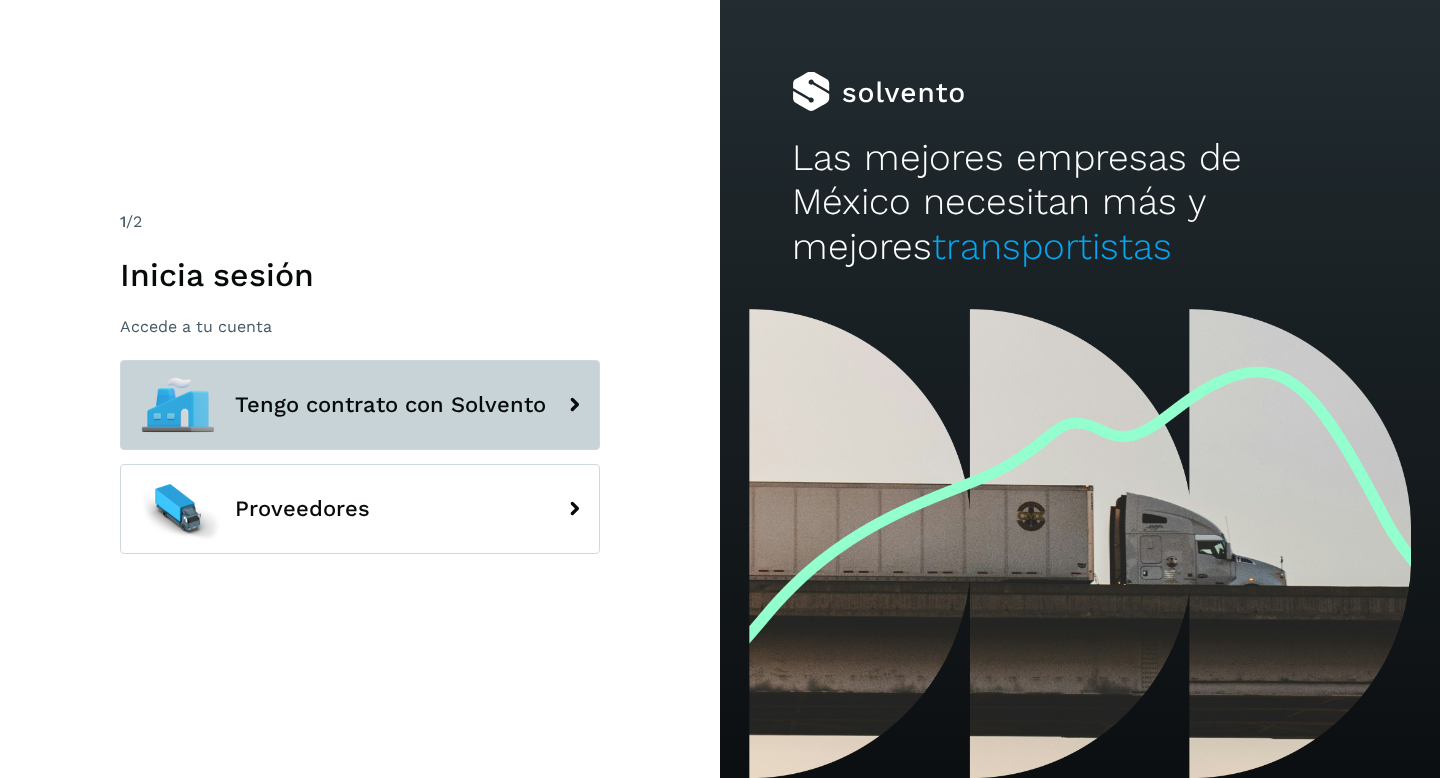 click on "Tengo contrato con Solvento" 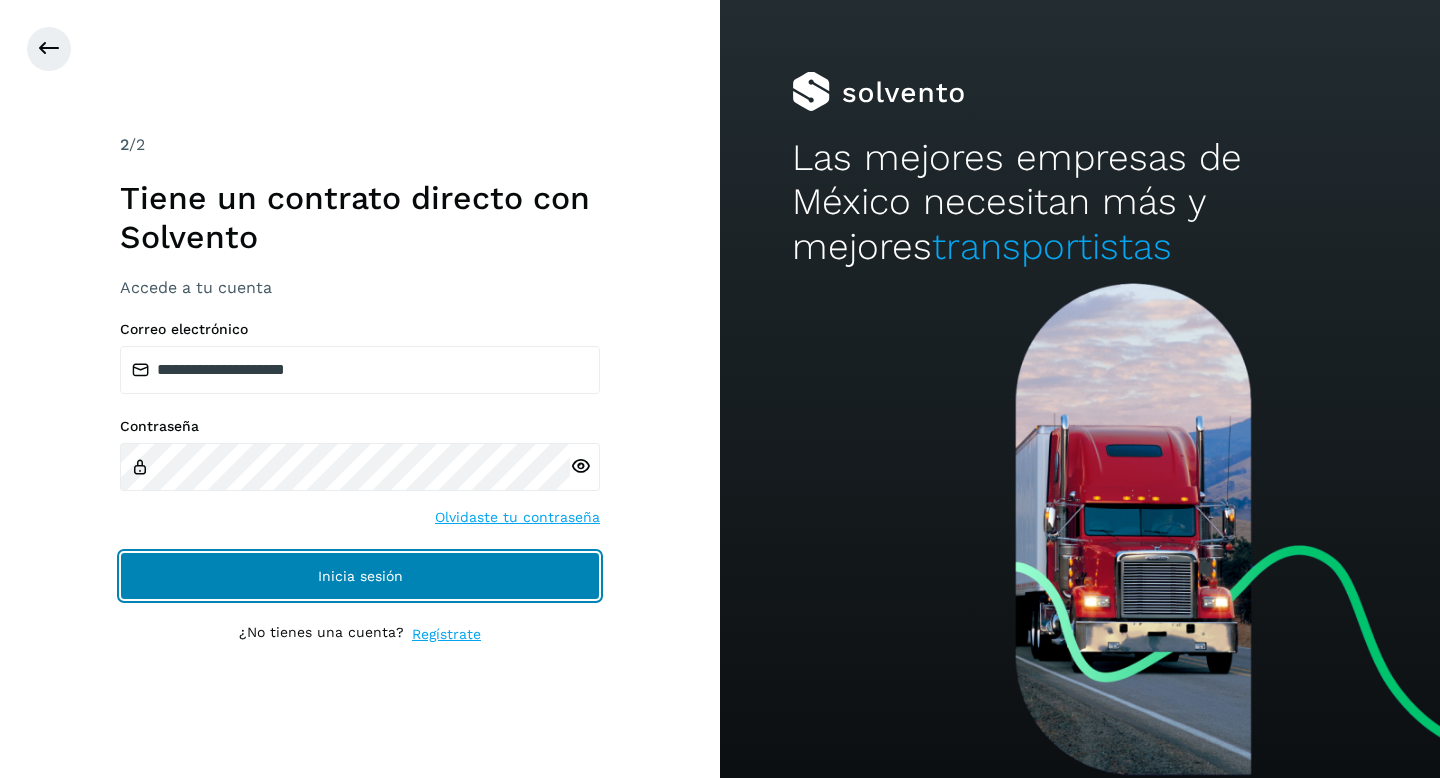 click on "Inicia sesión" at bounding box center [360, 576] 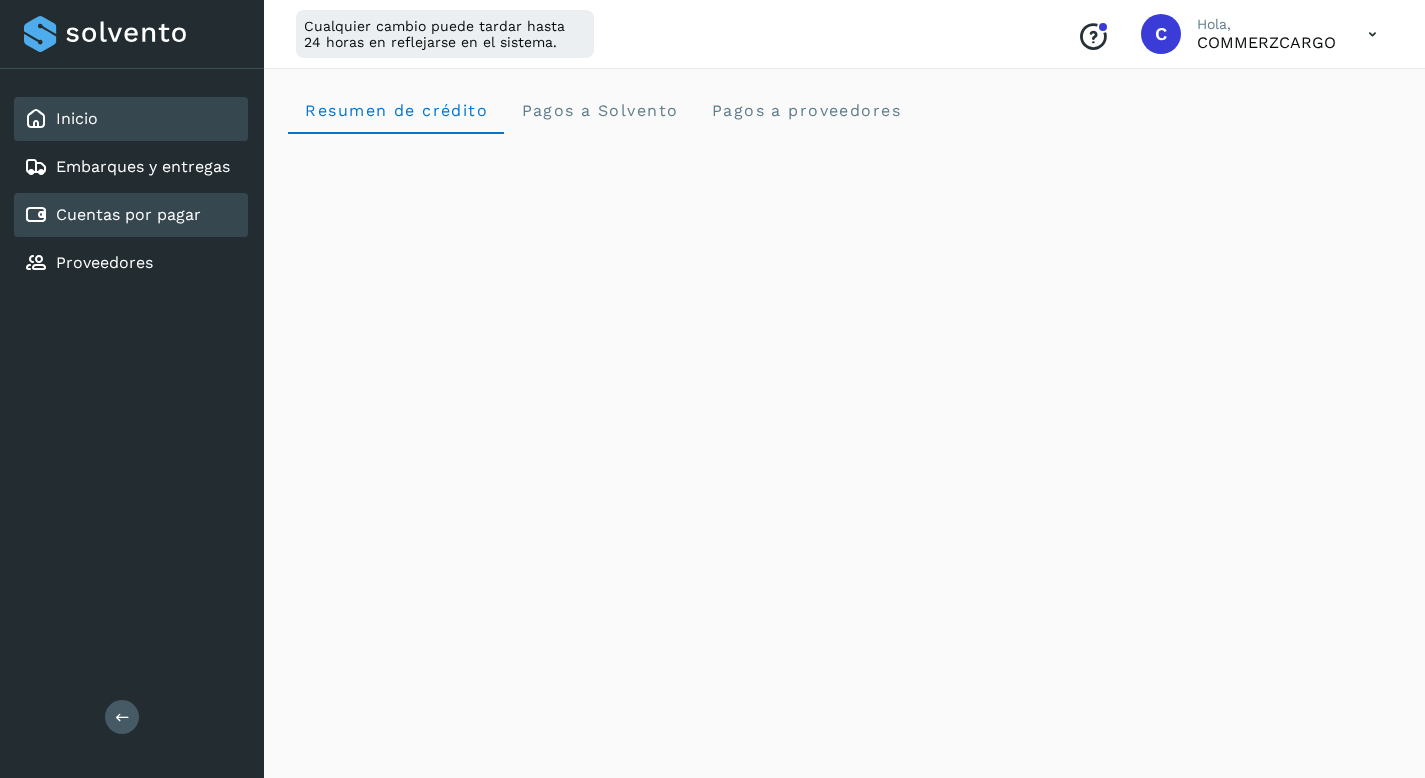 click on "Cuentas por pagar" at bounding box center (128, 214) 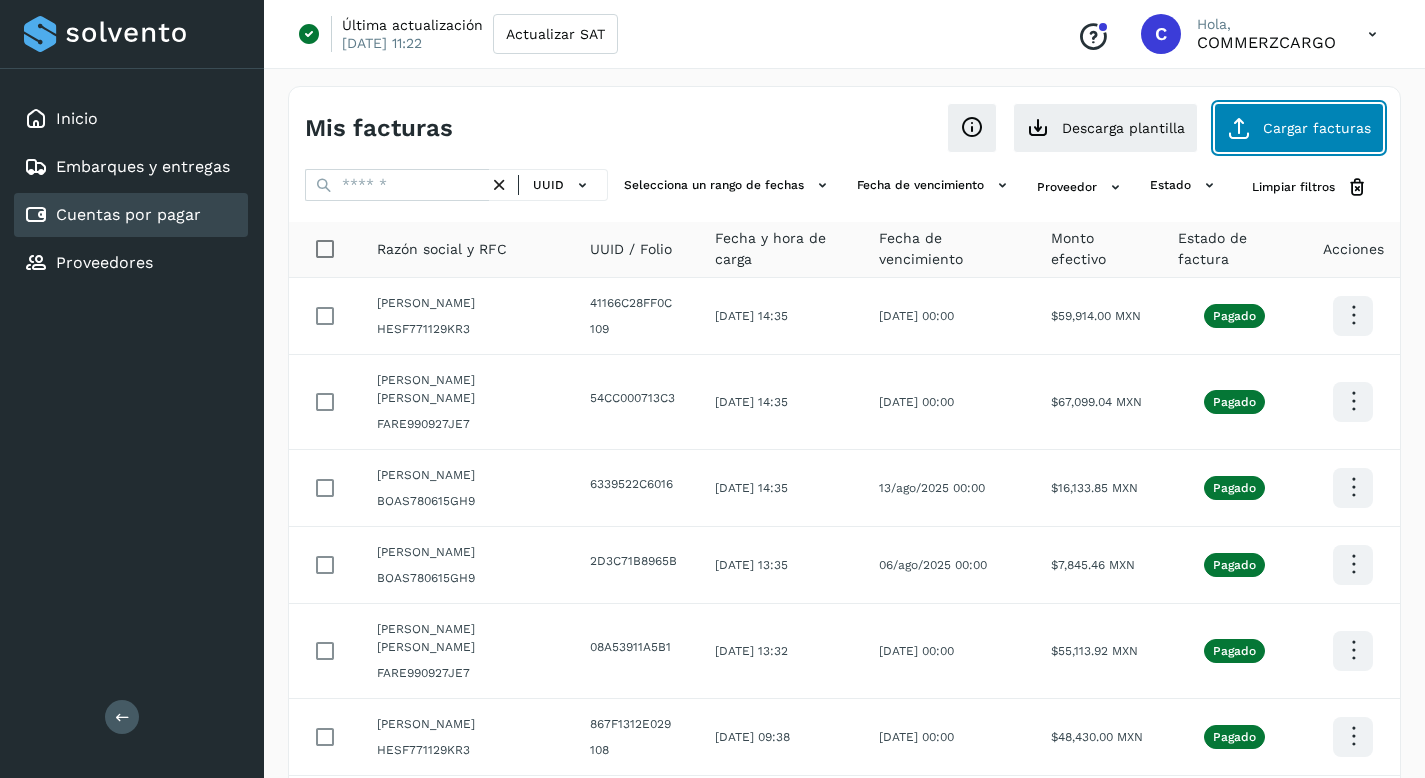 click on "Cargar facturas" 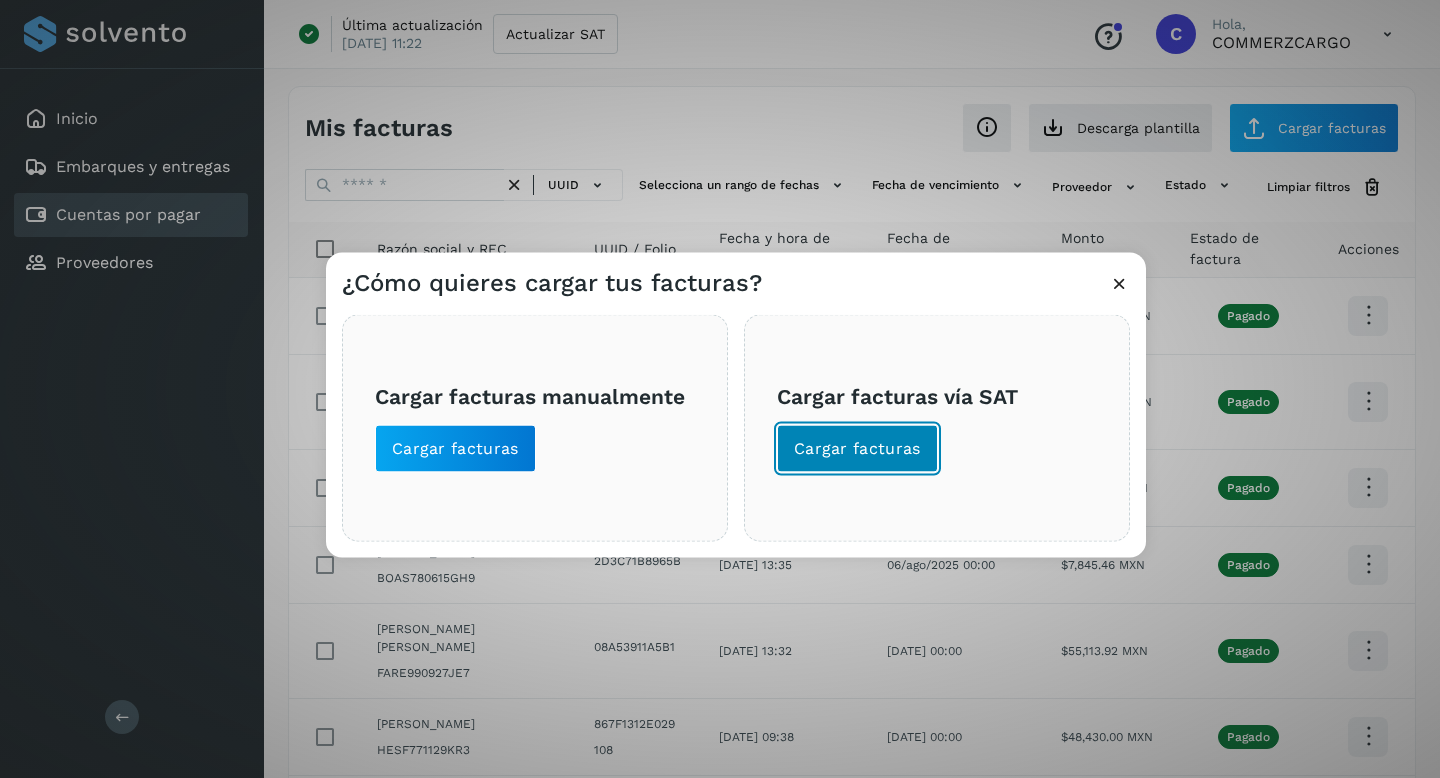 click on "Cargar facturas" at bounding box center (857, 449) 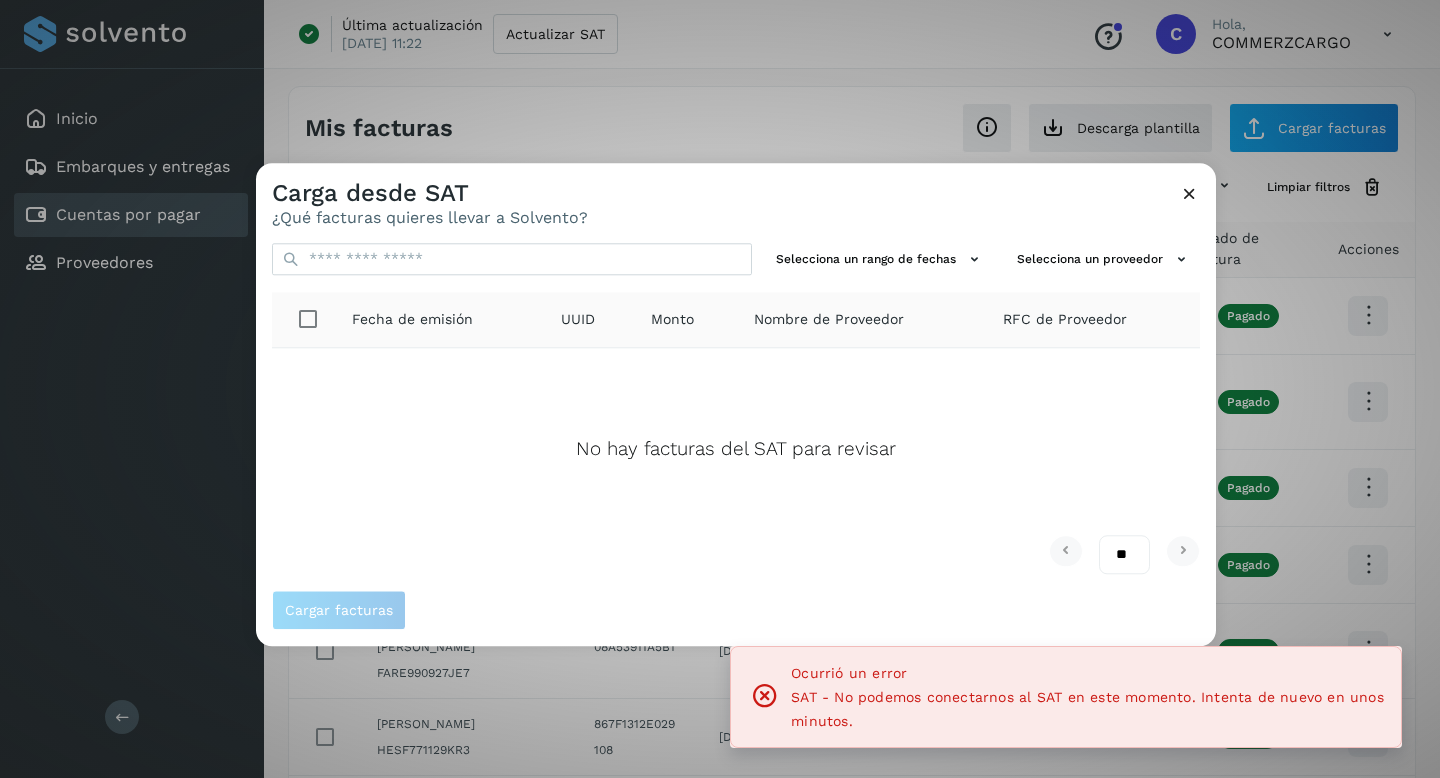 click at bounding box center [765, 696] 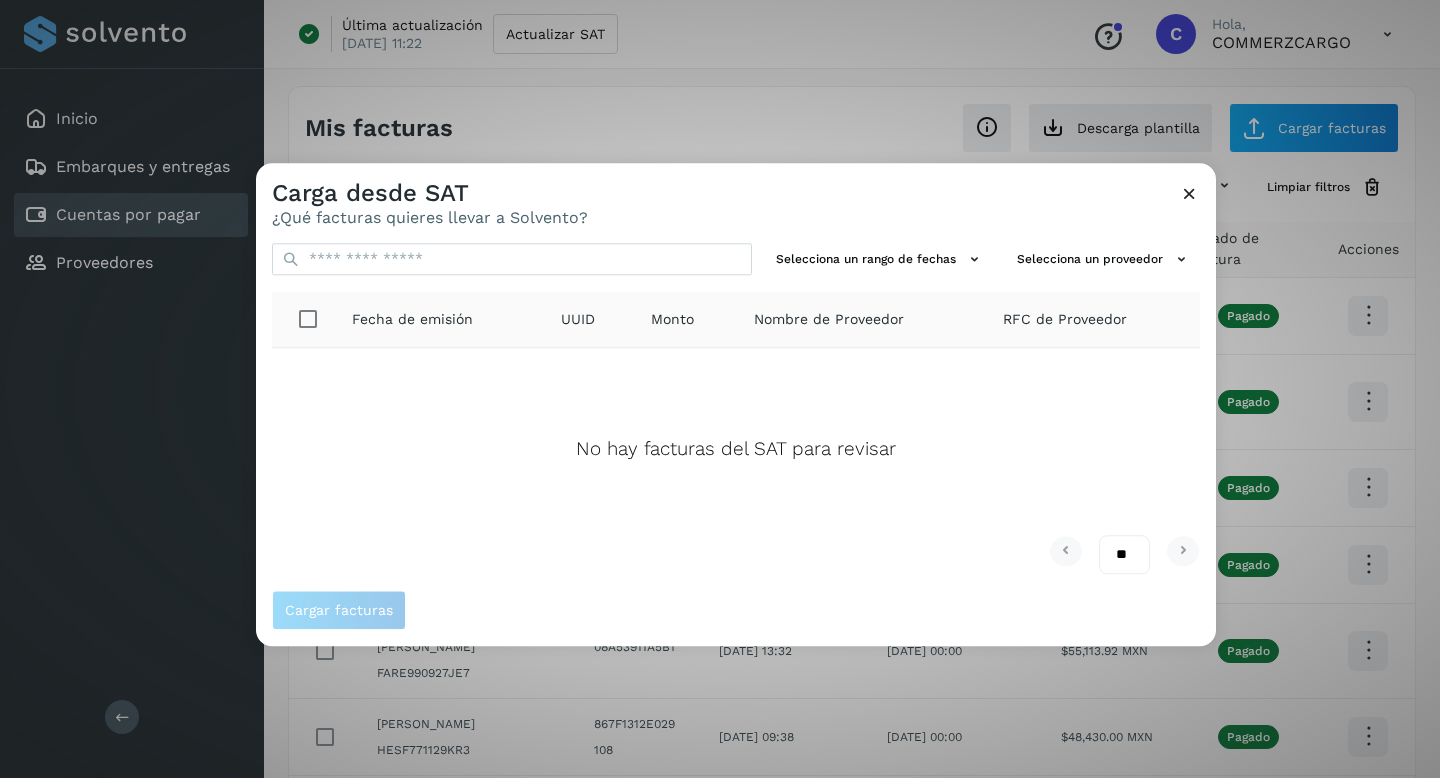 click at bounding box center (1189, 193) 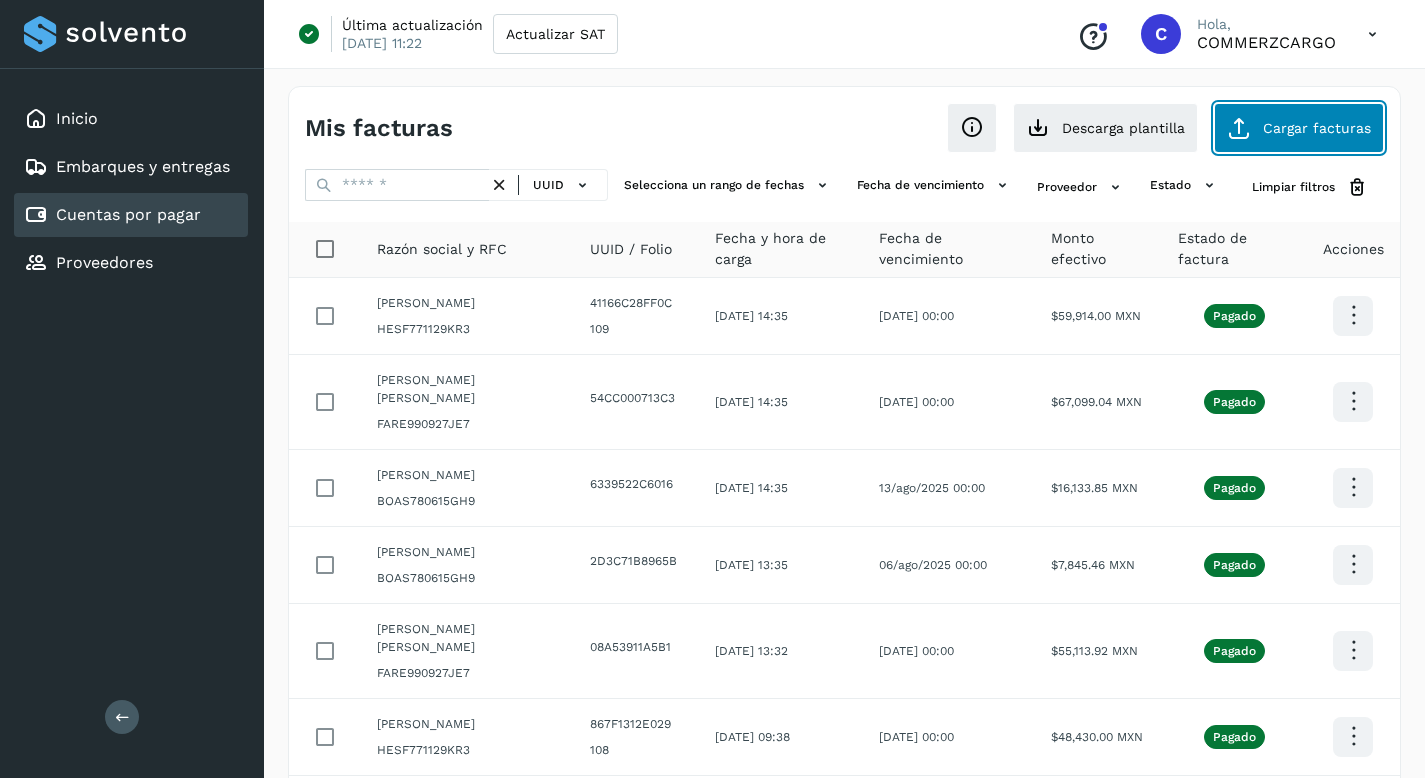 click on "Cargar facturas" 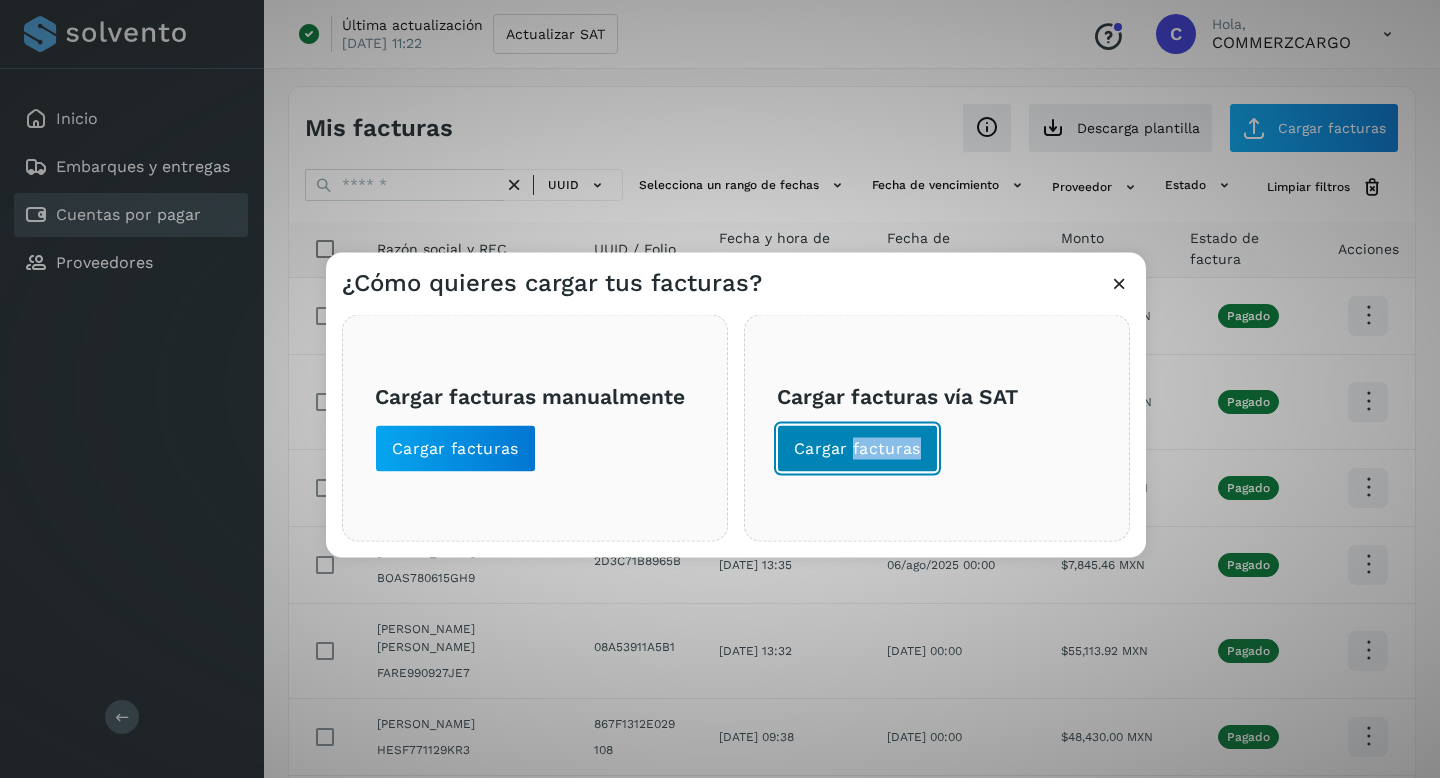 click on "Cargar facturas" 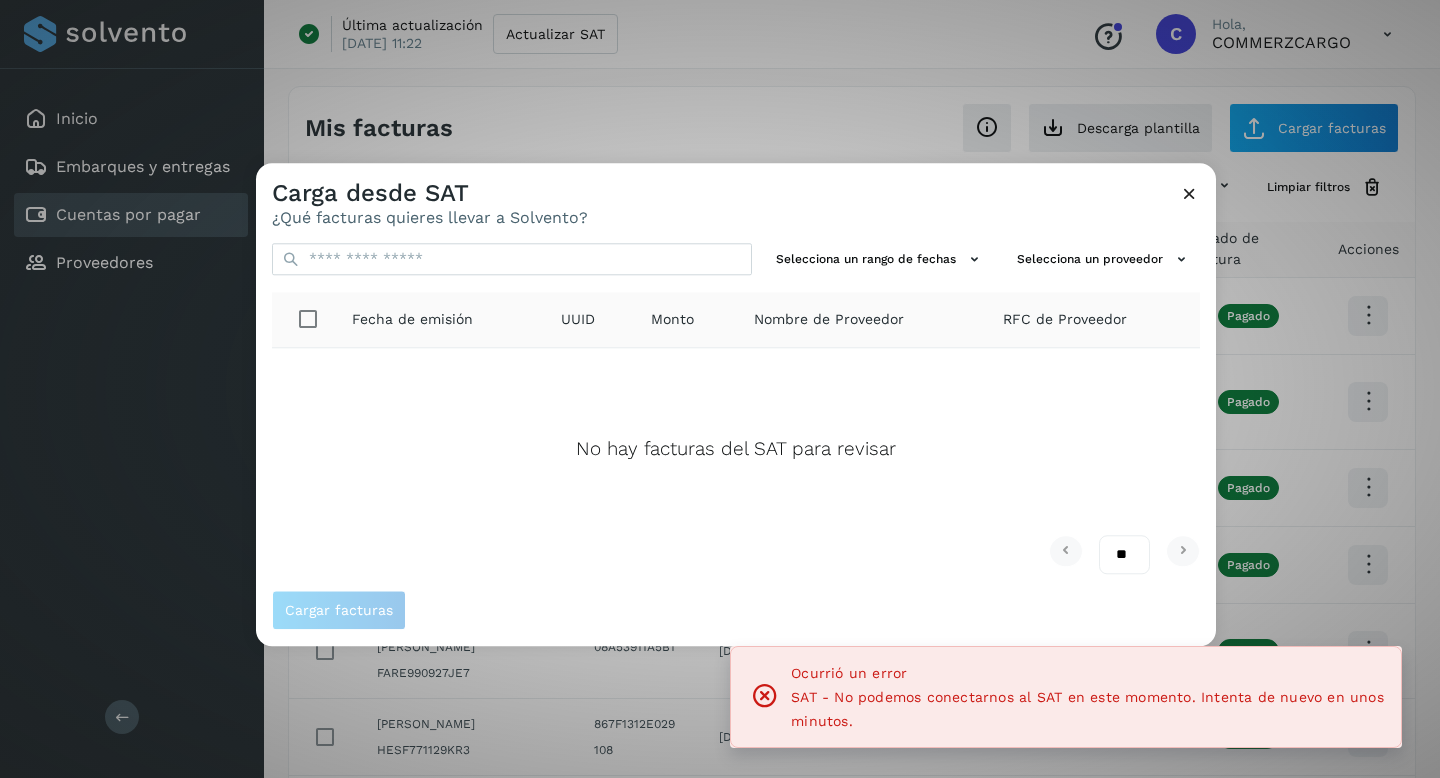 click at bounding box center [765, 696] 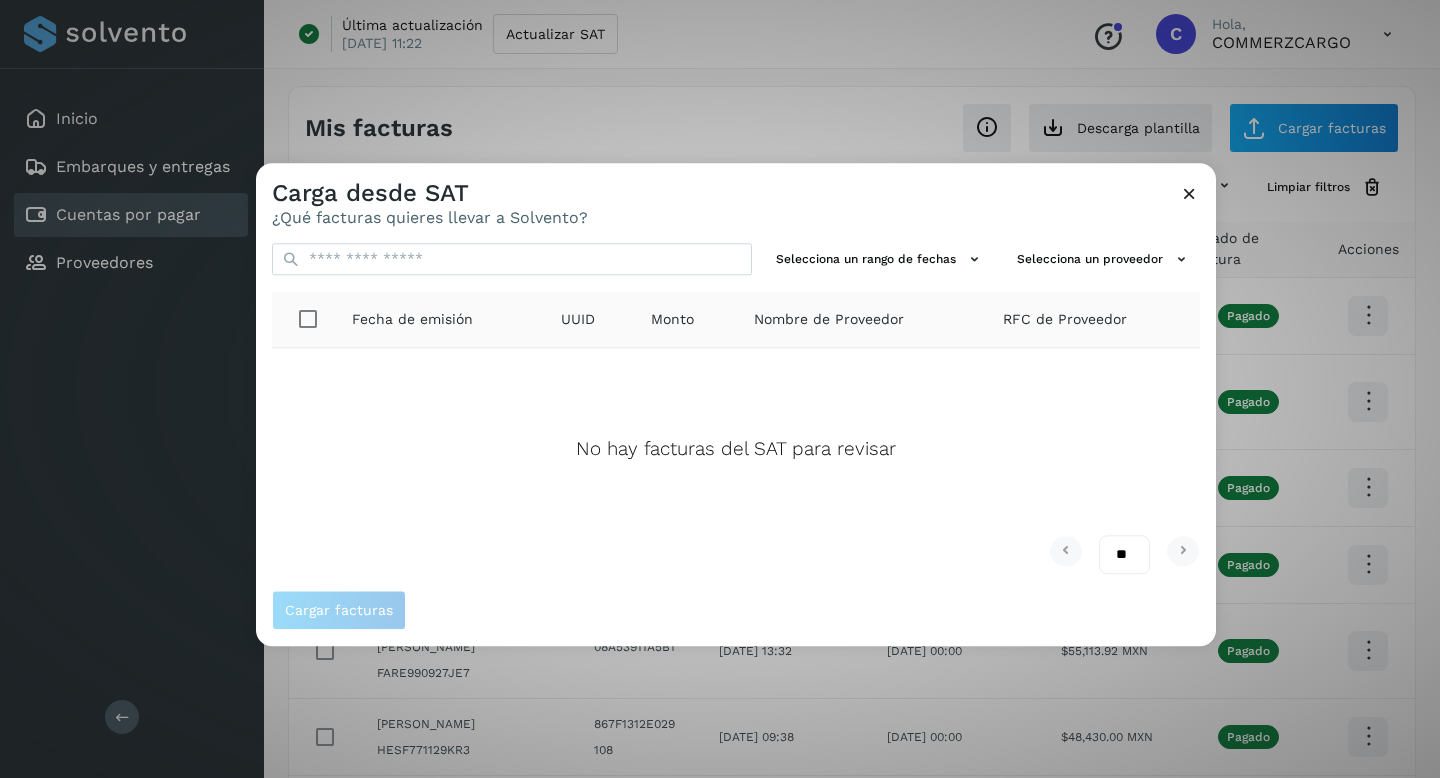 click at bounding box center (1189, 193) 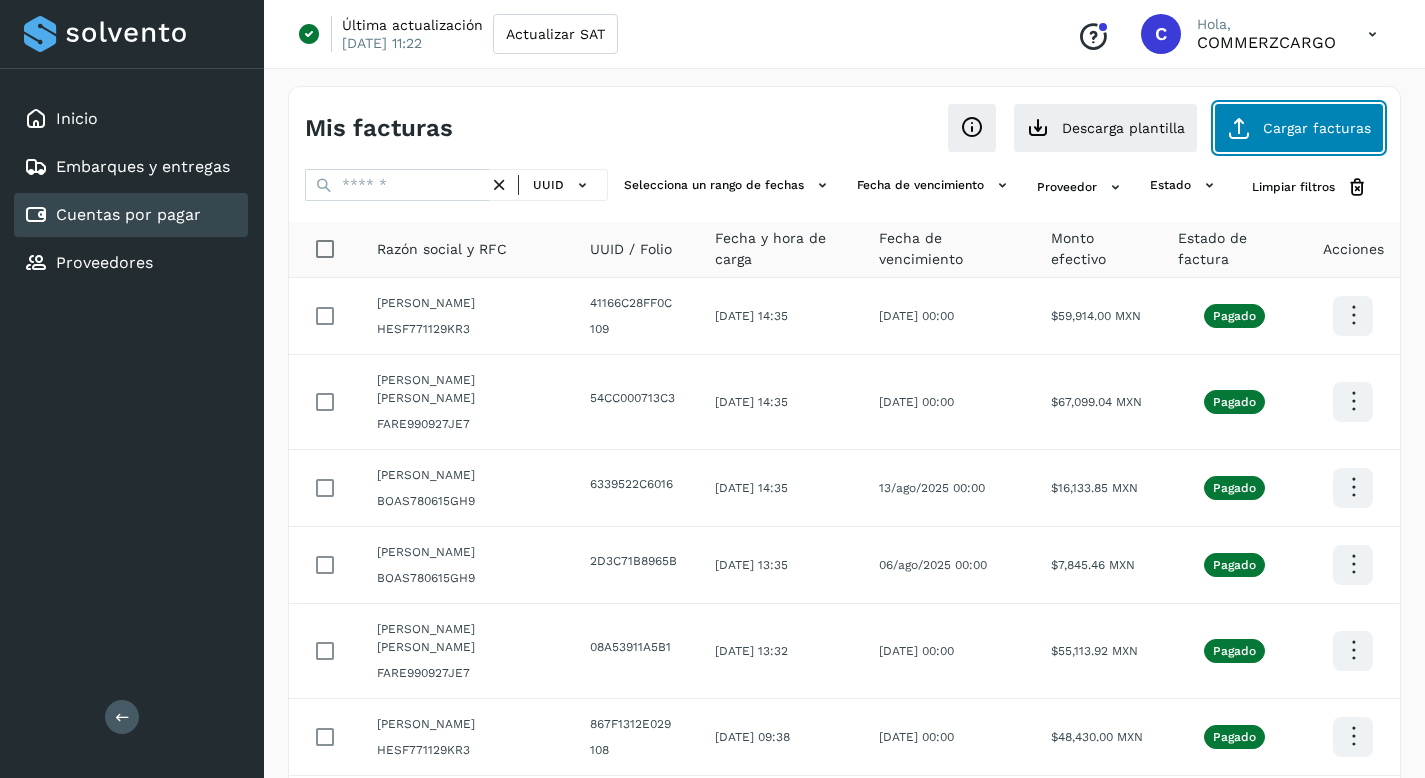 click on "Cargar facturas" 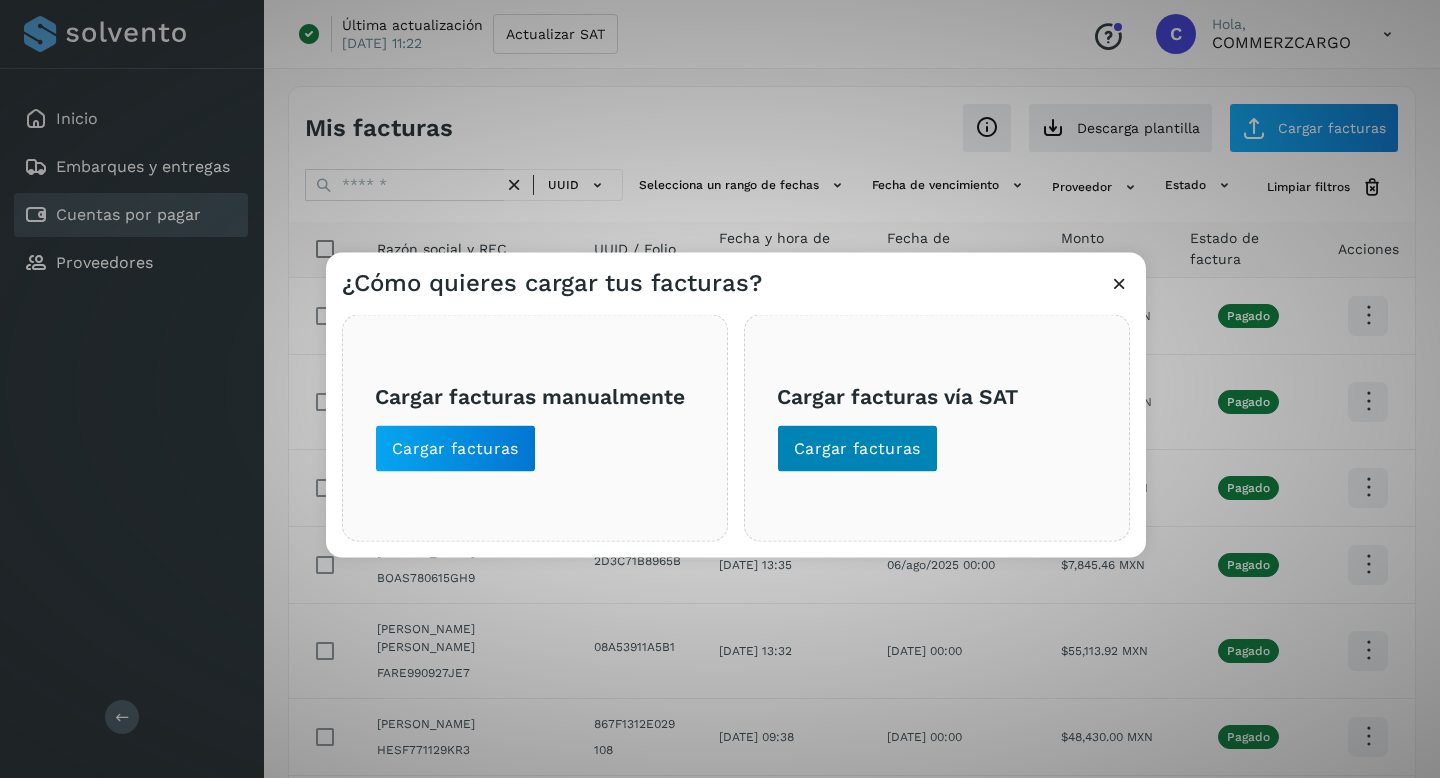 click on "Cargar facturas" 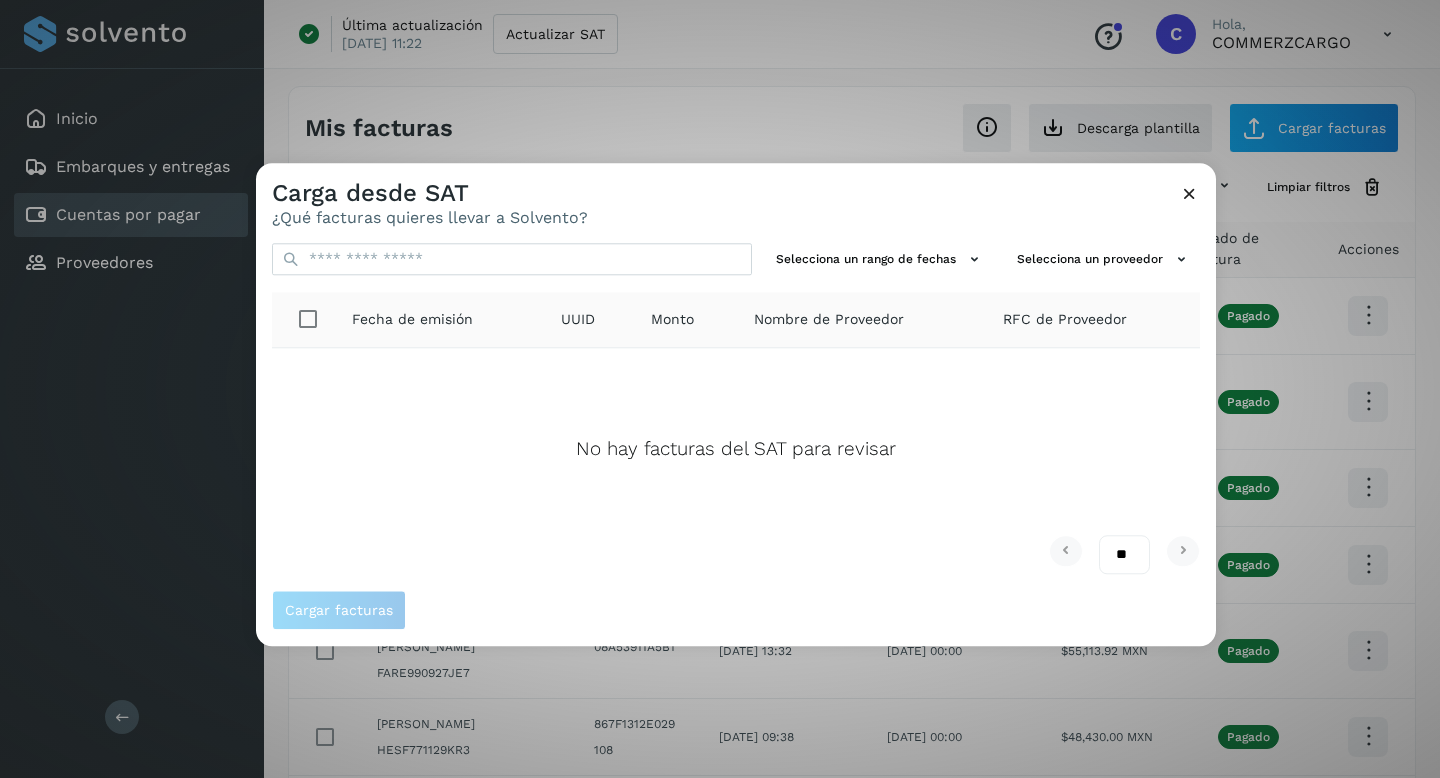 click at bounding box center (1189, 193) 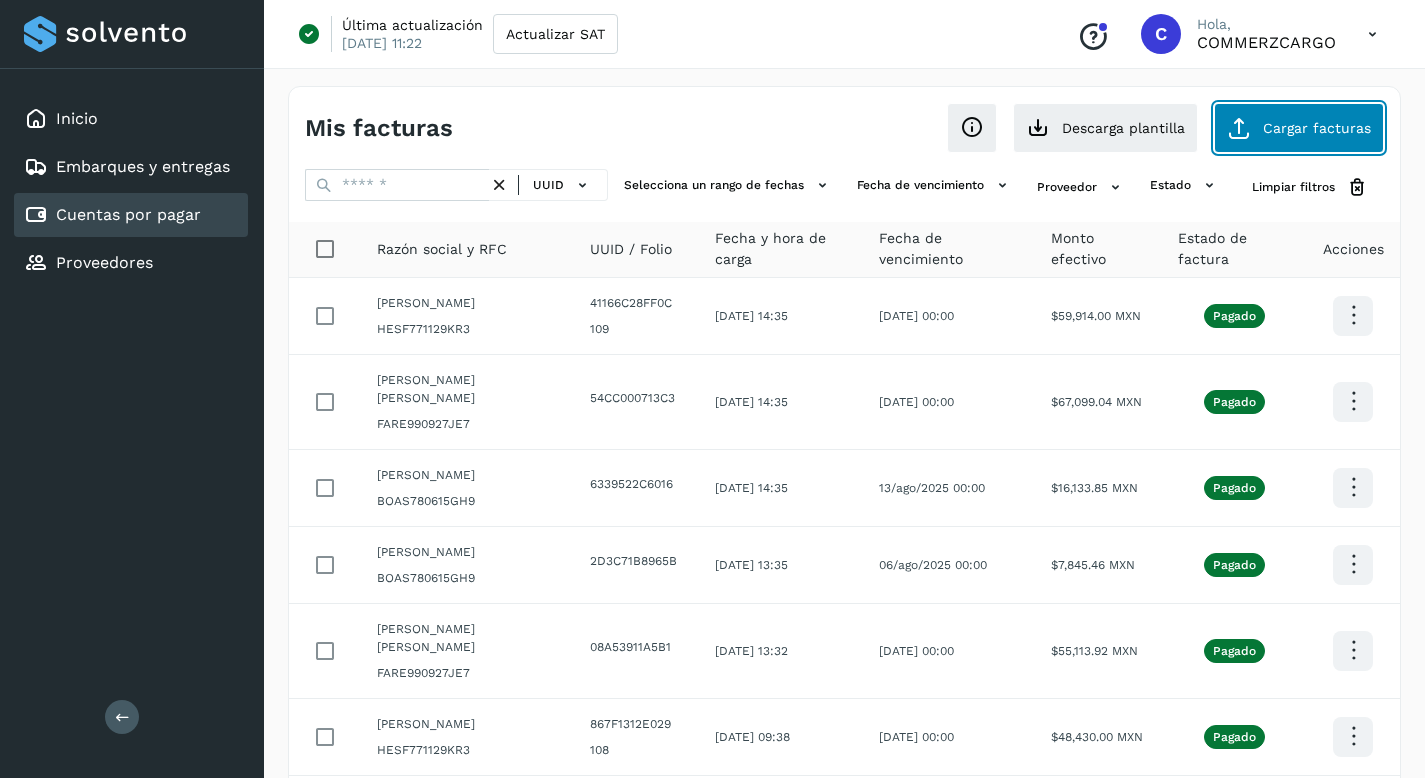 click on "Cargar facturas" 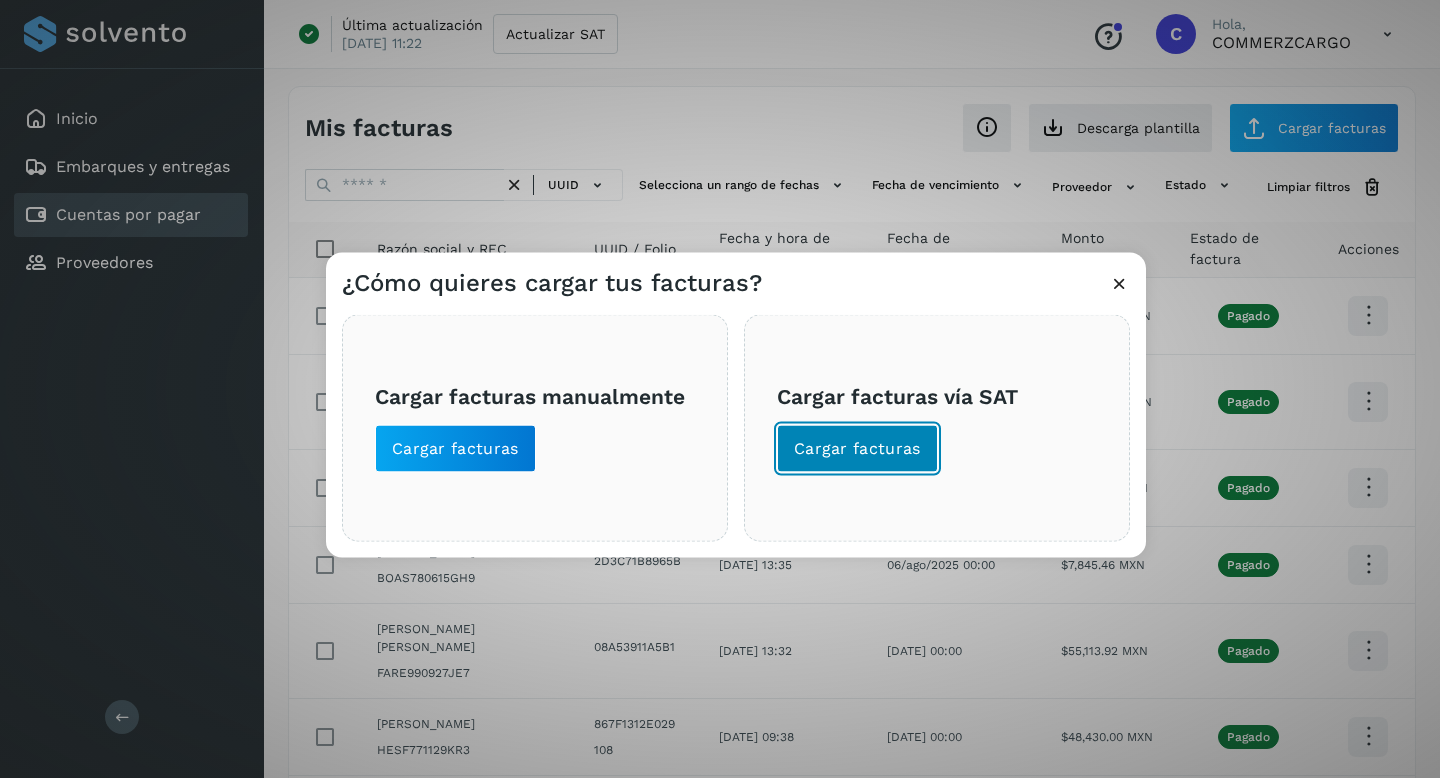 click on "Cargar facturas" at bounding box center (857, 449) 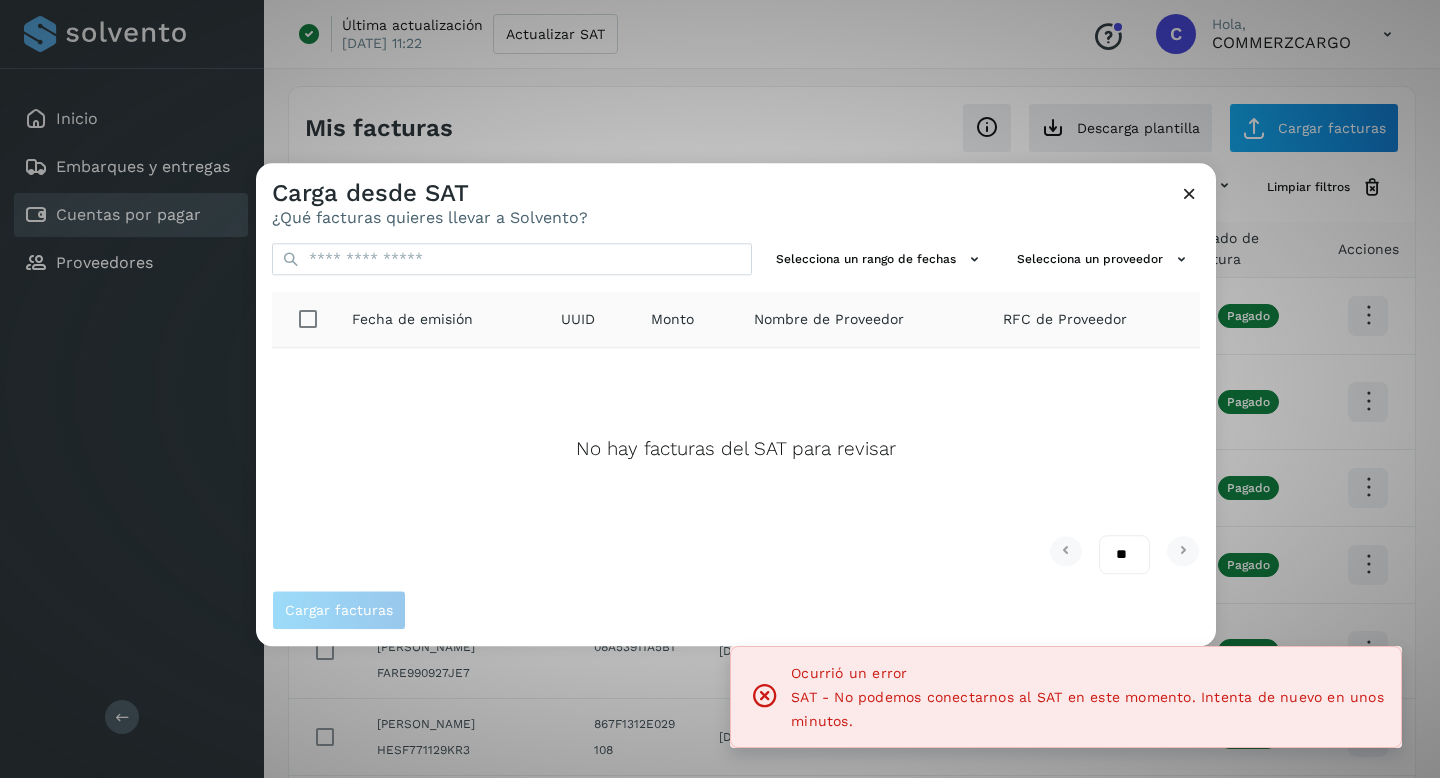 click on "Carga desde SAT ¿Qué facturas quieres llevar a Solvento? Selecciona un rango de fechas  Selecciona un proveedor Fecha de emisión UUID Monto Nombre de Proveedor RFC de Proveedor No hay facturas del SAT para revisar ** ** ** Cargar facturas" at bounding box center [720, 389] 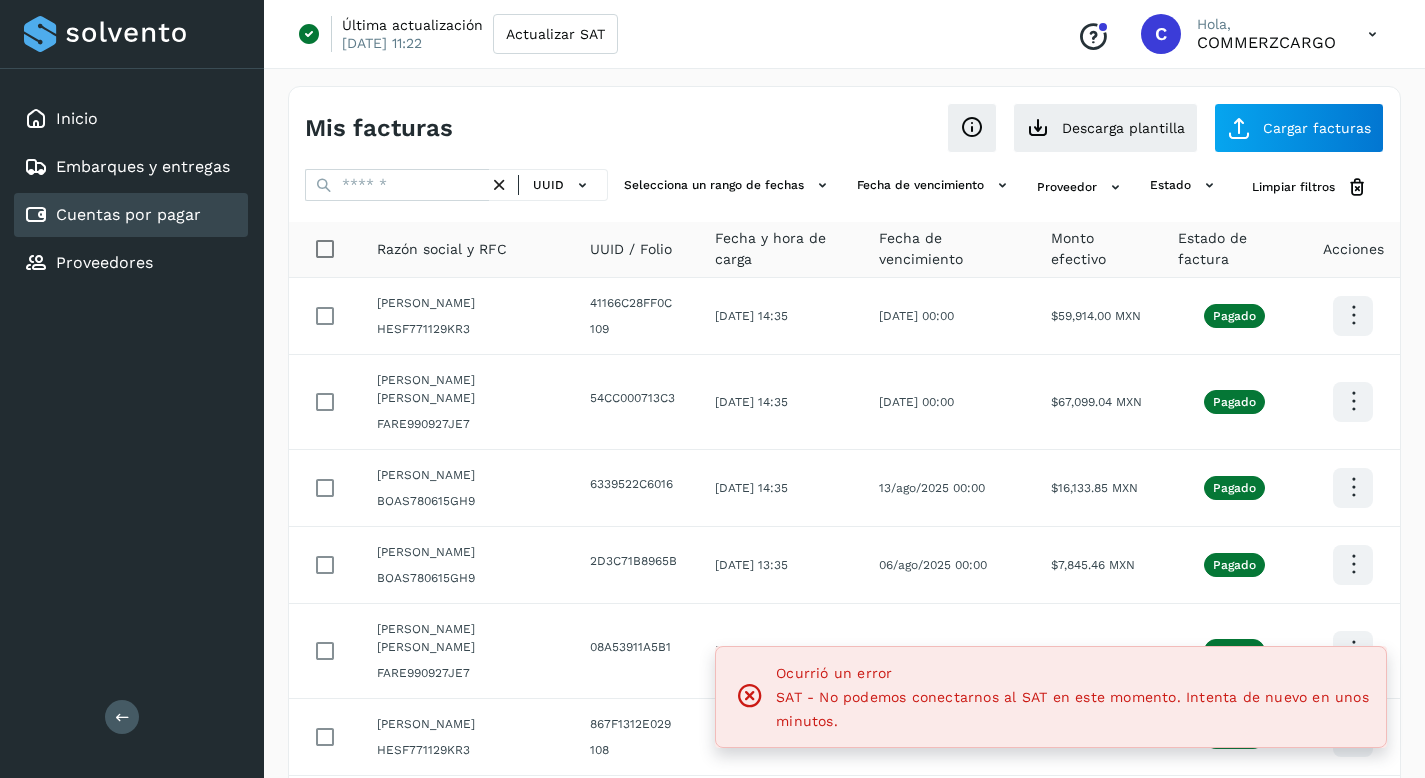 click at bounding box center (750, 696) 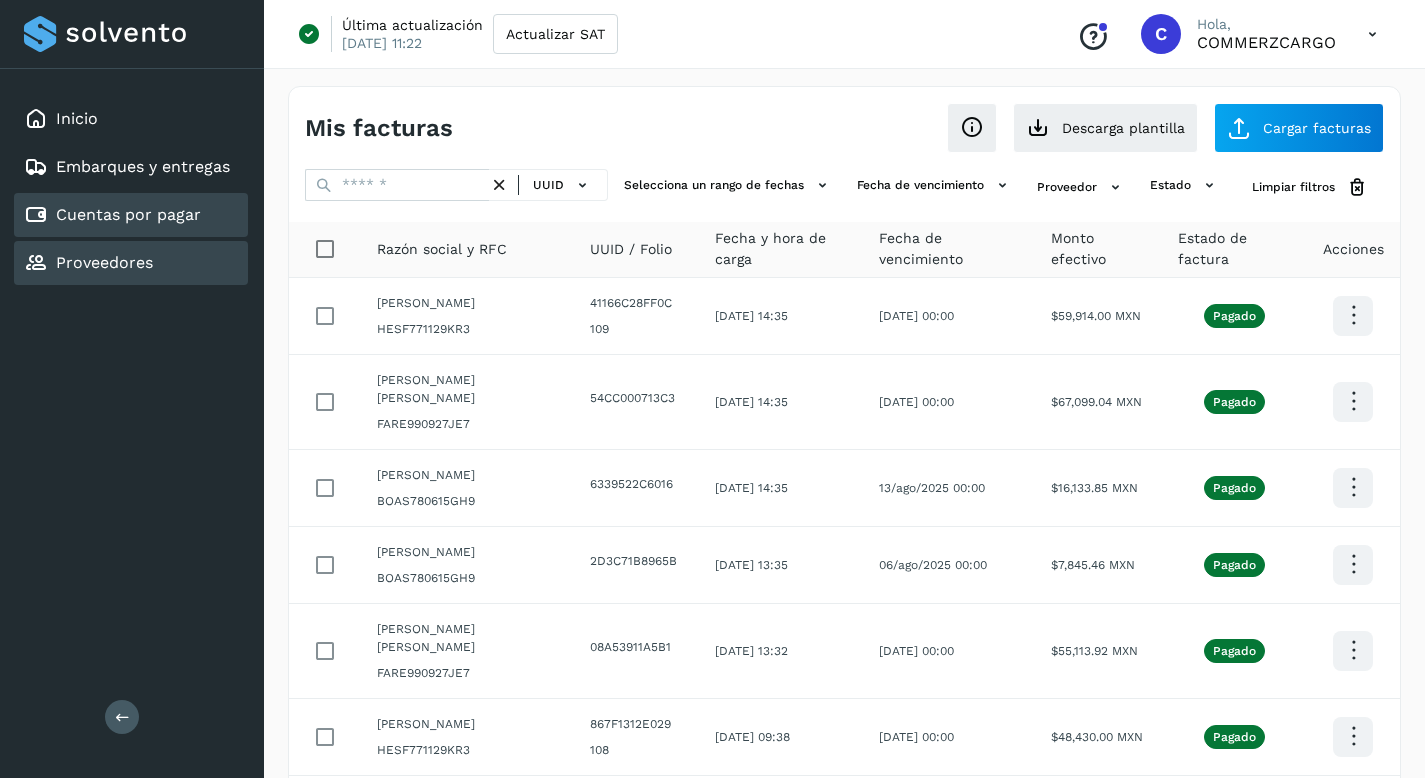 click on "Proveedores" 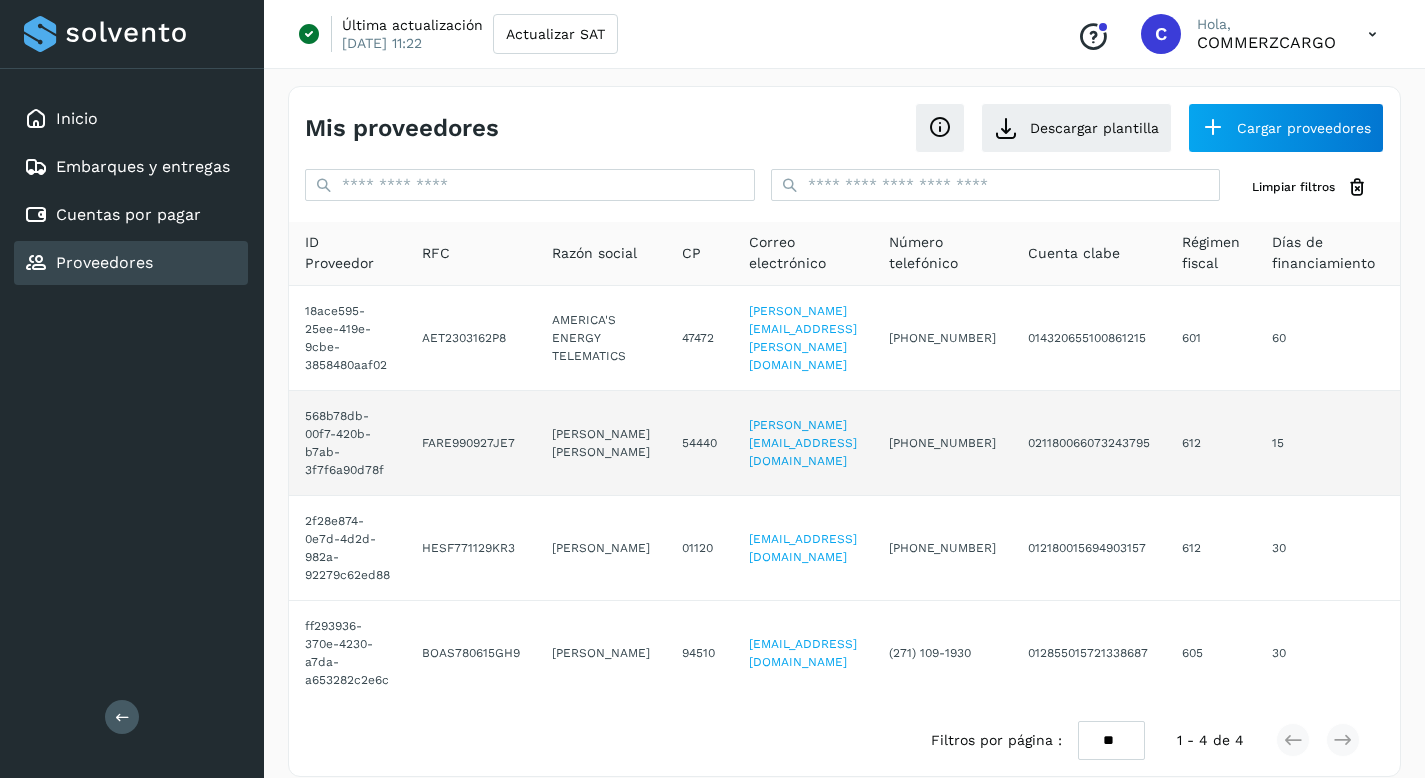 scroll, scrollTop: 38, scrollLeft: 0, axis: vertical 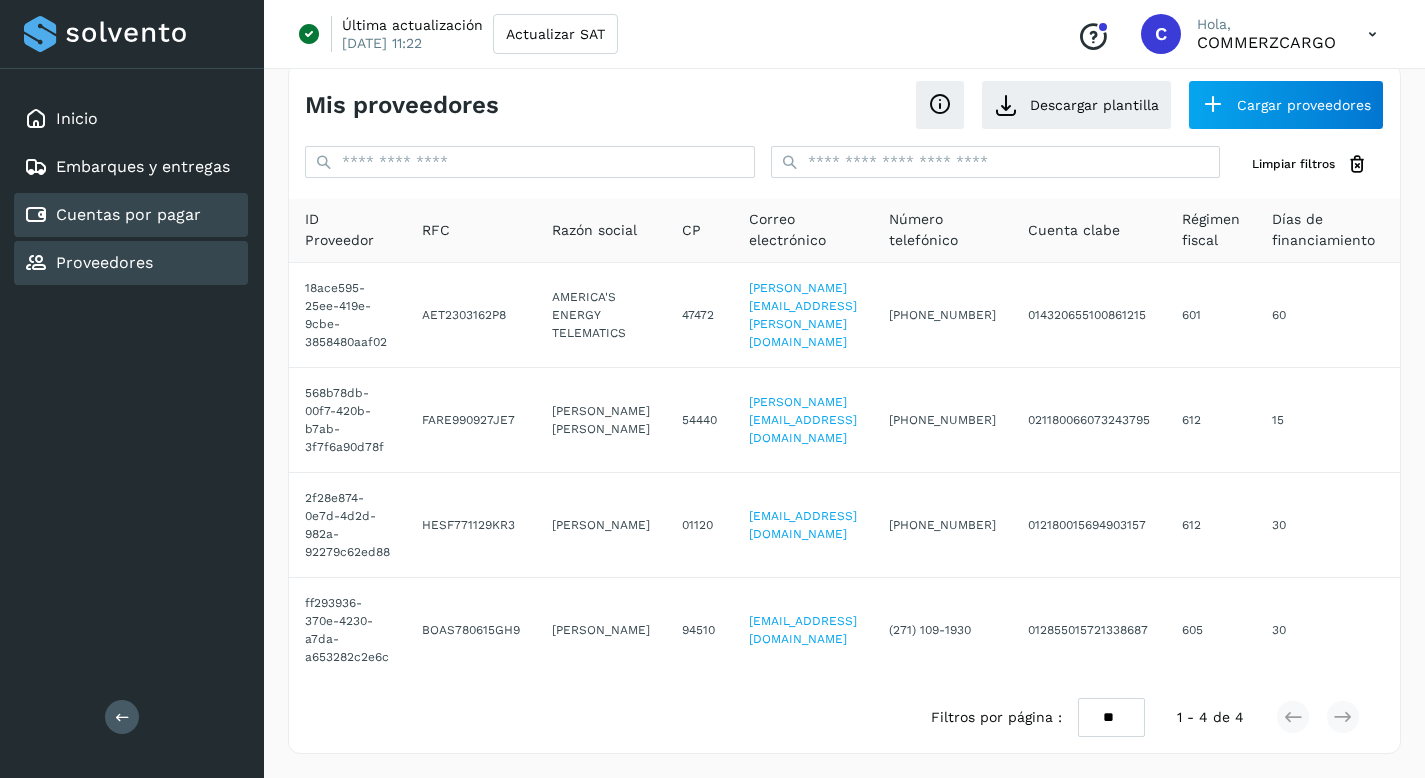 click on "Cuentas por pagar" at bounding box center [128, 214] 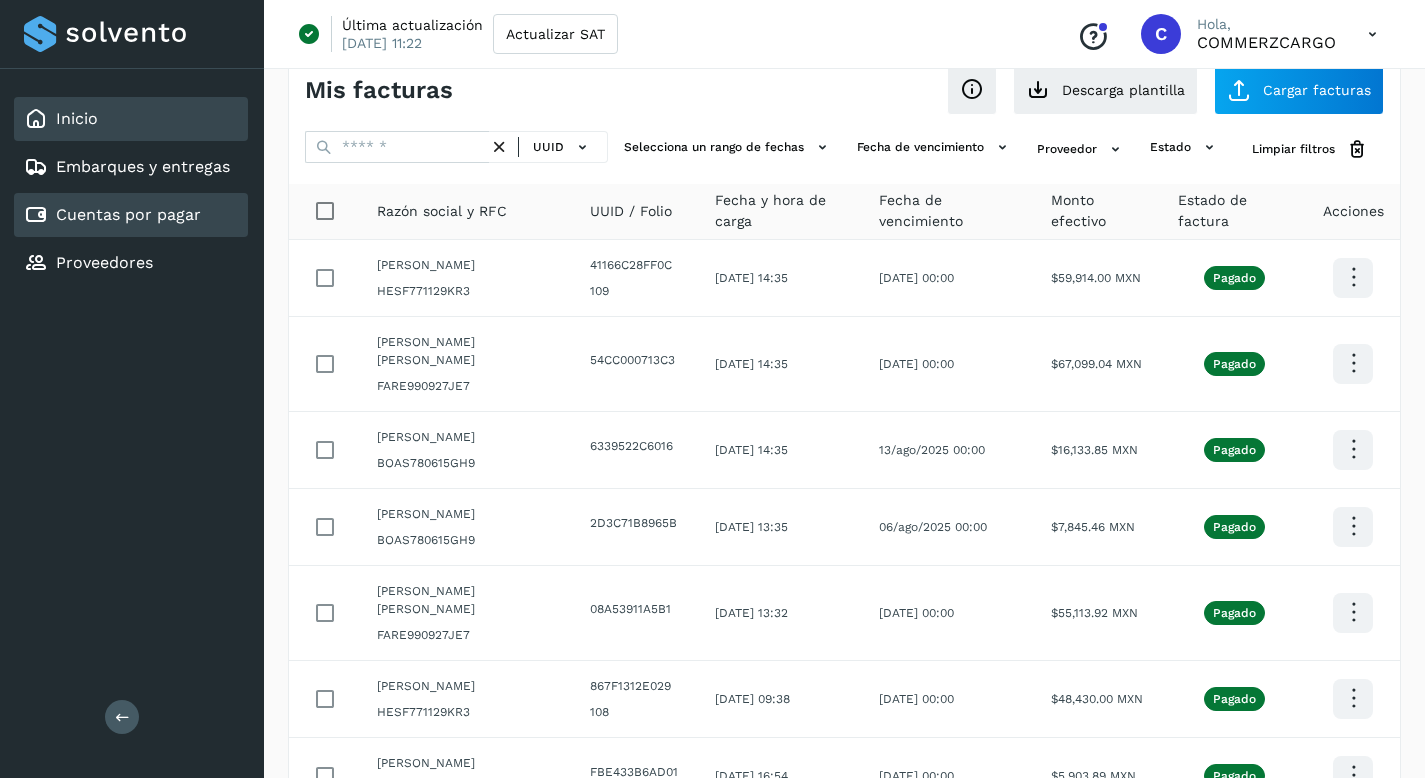 click on "Inicio" 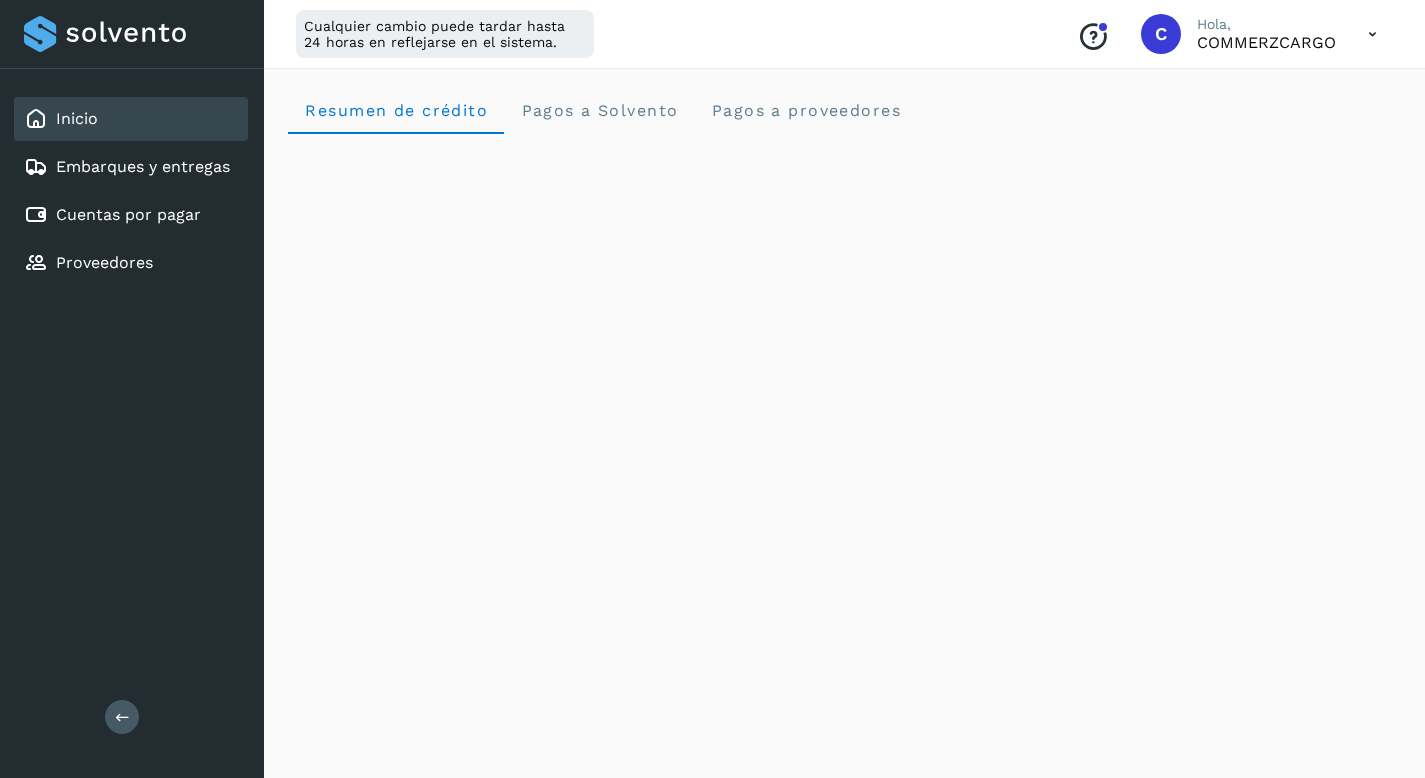 scroll, scrollTop: 30, scrollLeft: 0, axis: vertical 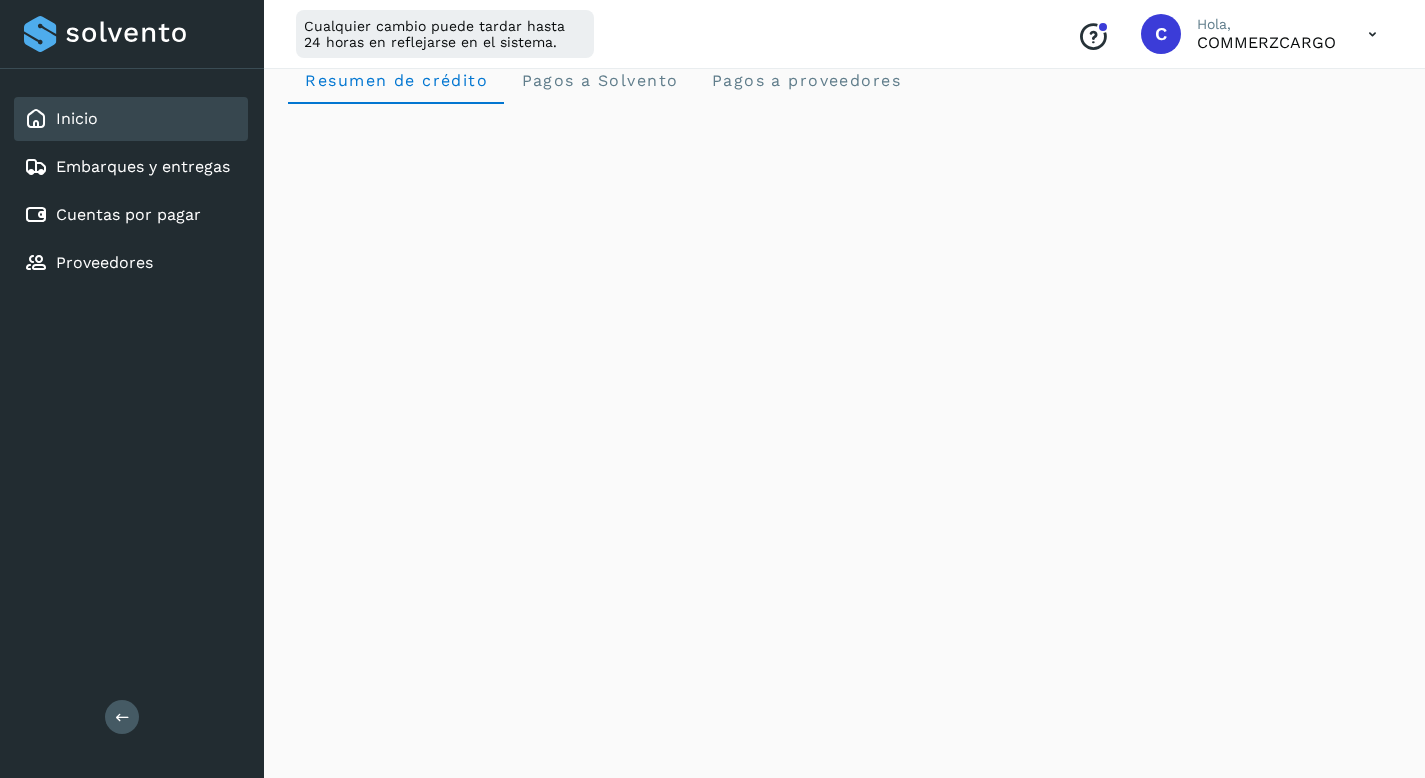 click on "Resumen de crédito Pagos a Solvento Pagos a proveedores" at bounding box center (844, 968) 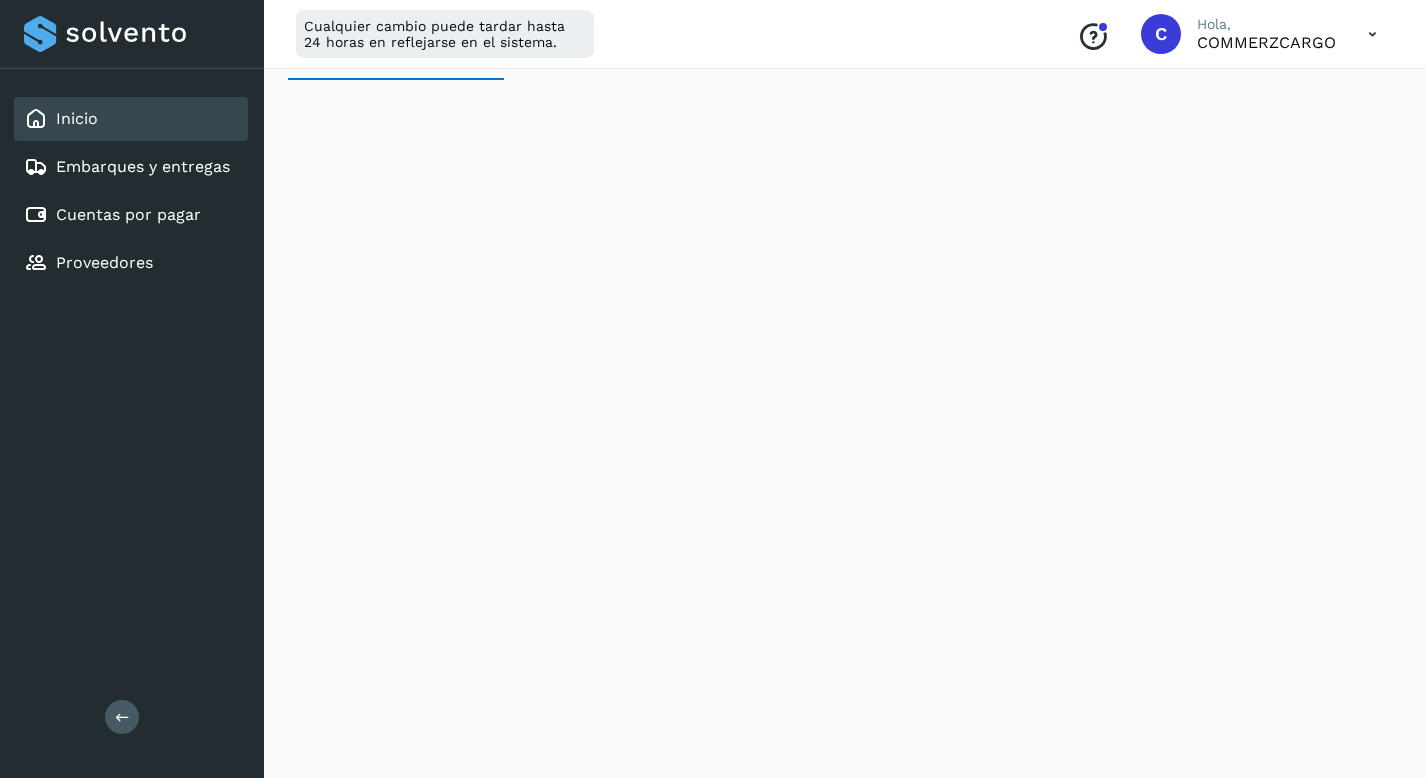 scroll, scrollTop: 56, scrollLeft: 0, axis: vertical 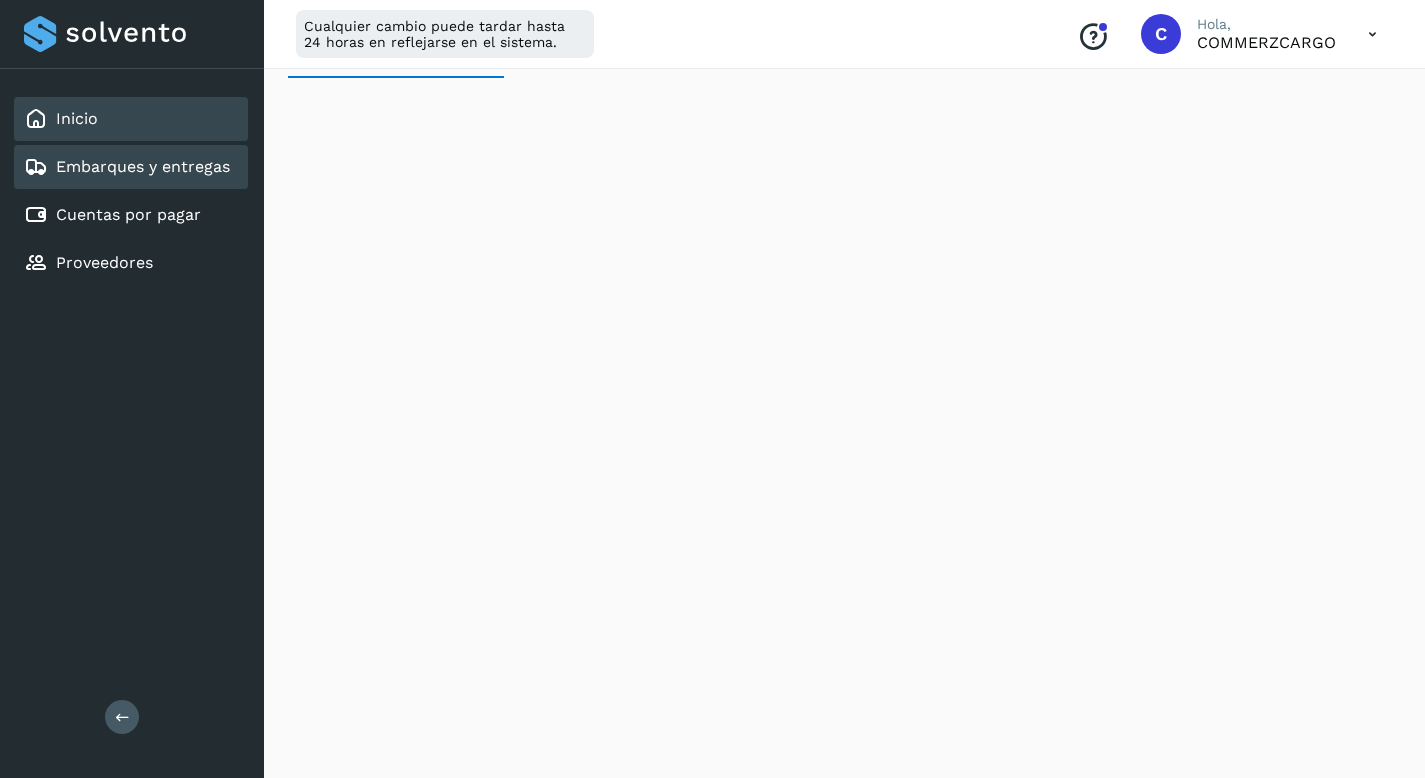 click on "Embarques y entregas" at bounding box center [143, 166] 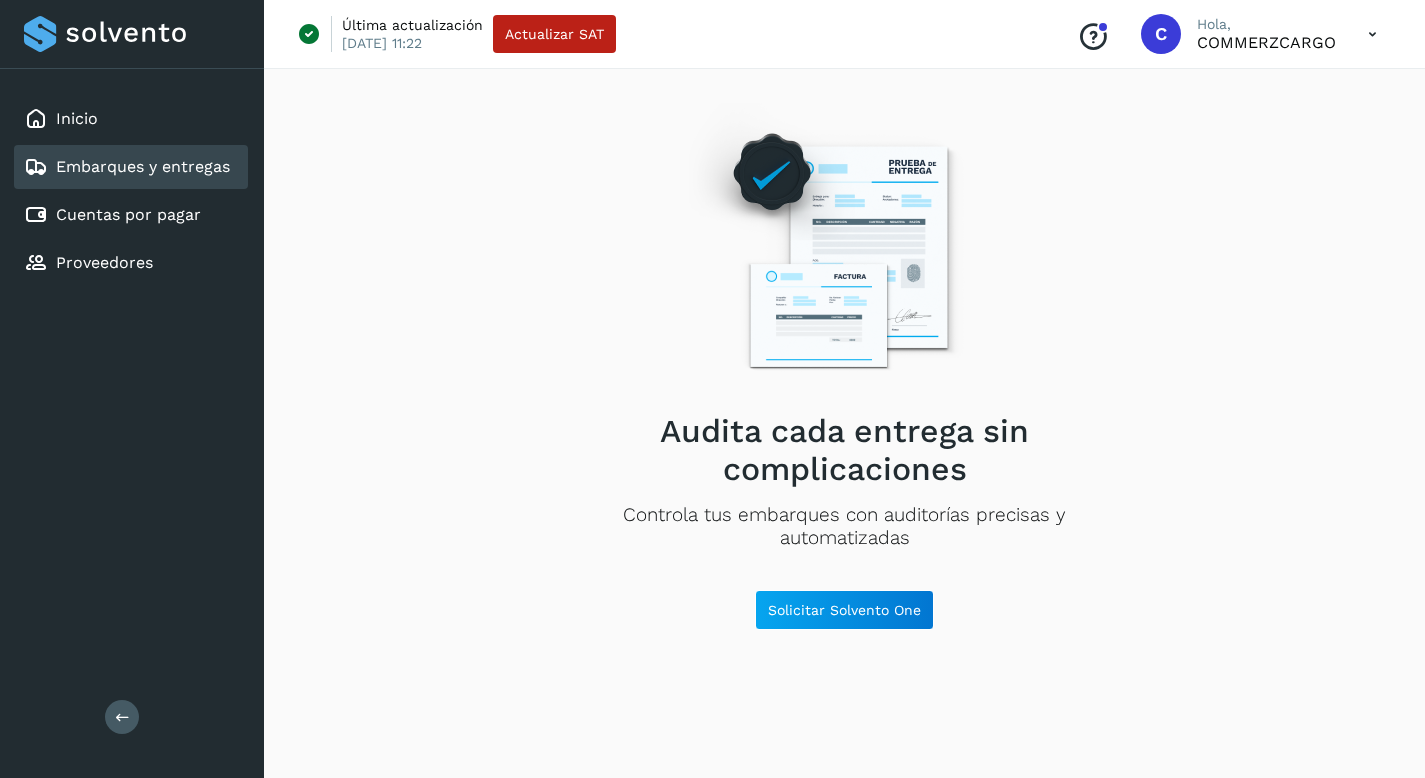 scroll, scrollTop: 0, scrollLeft: 0, axis: both 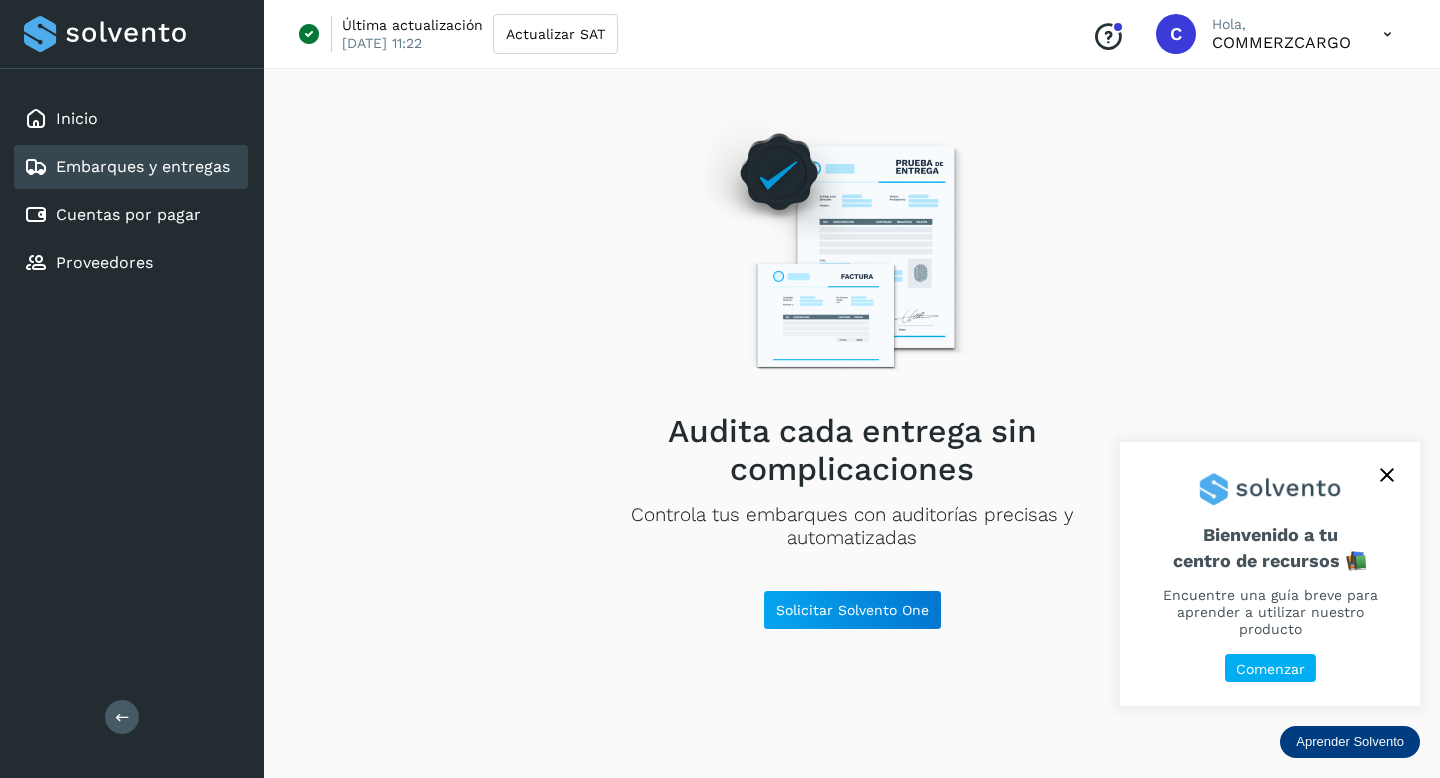click 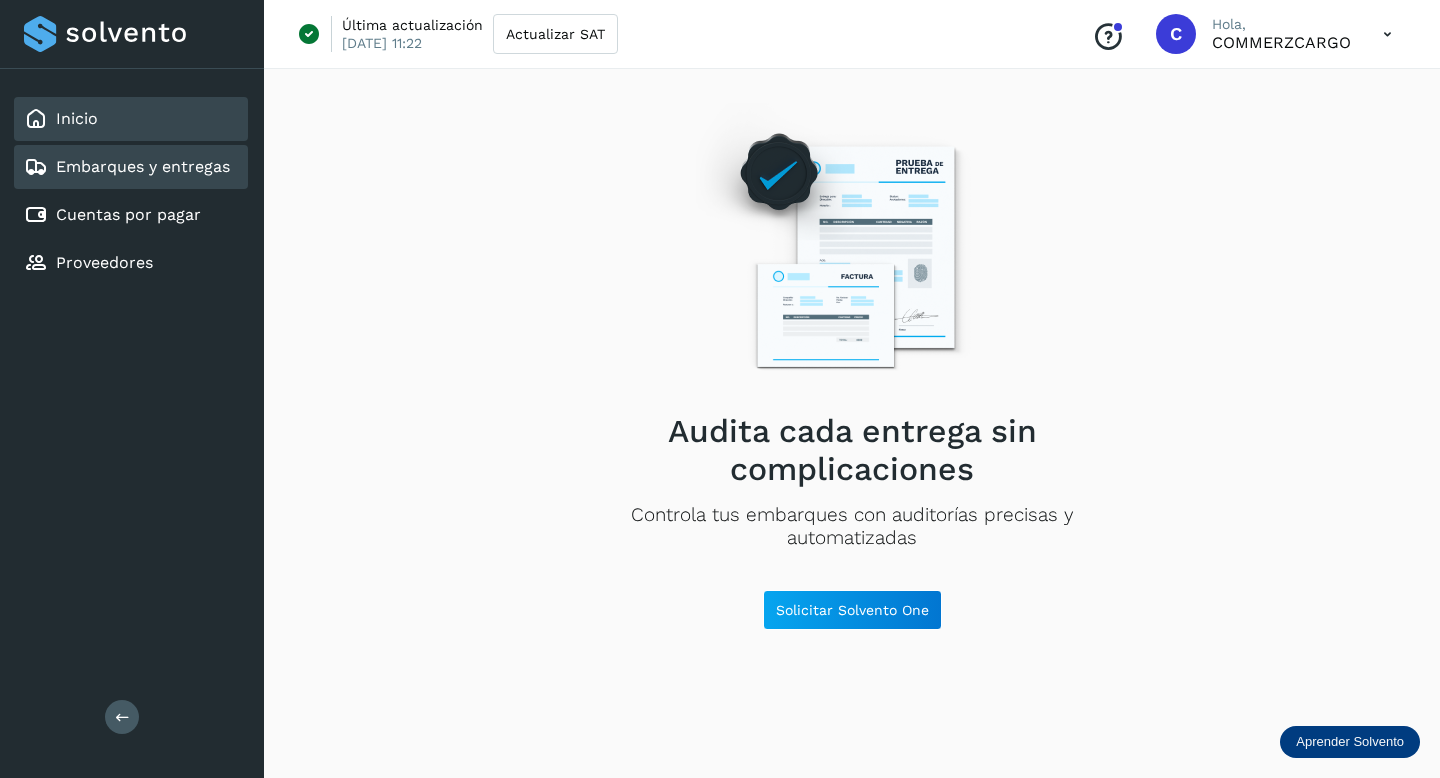 click on "Inicio" at bounding box center [77, 118] 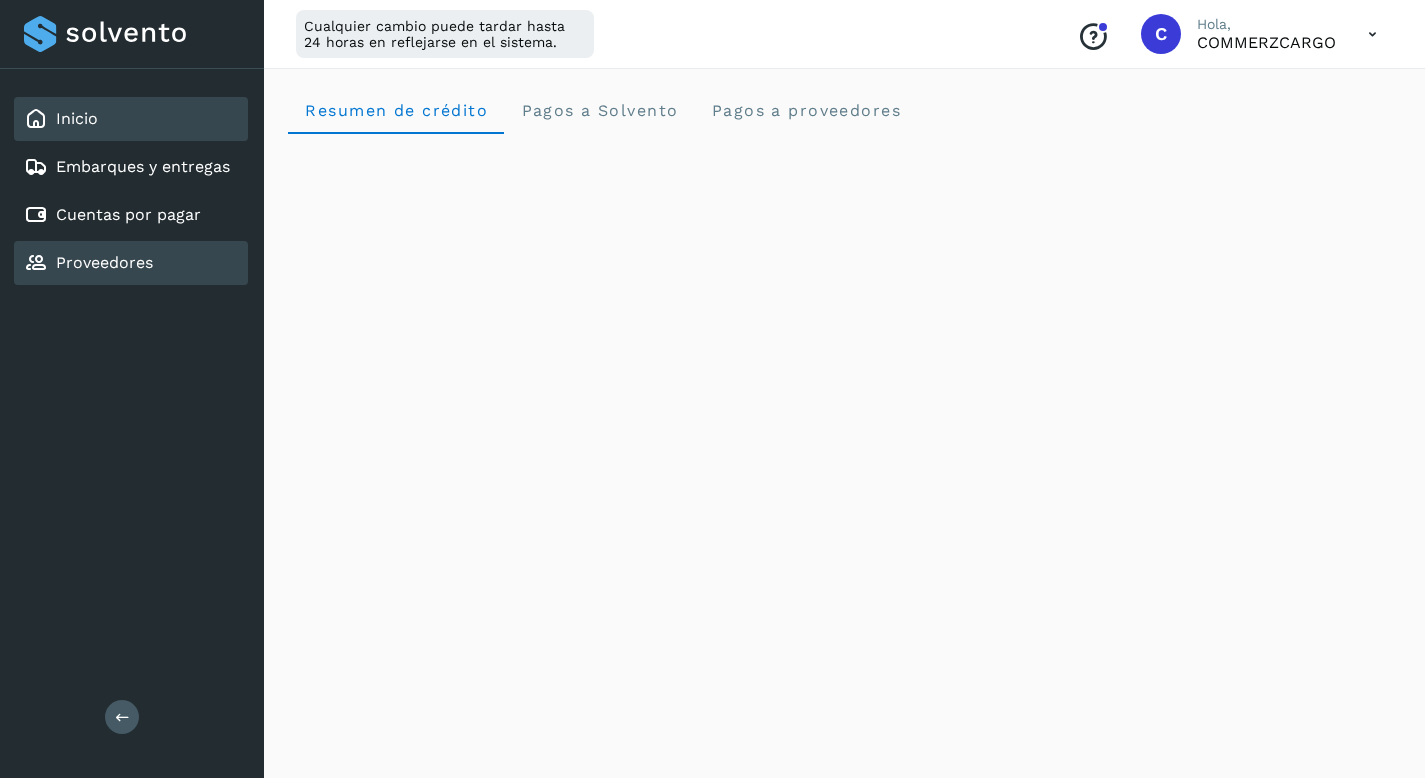 click on "Proveedores" at bounding box center (104, 262) 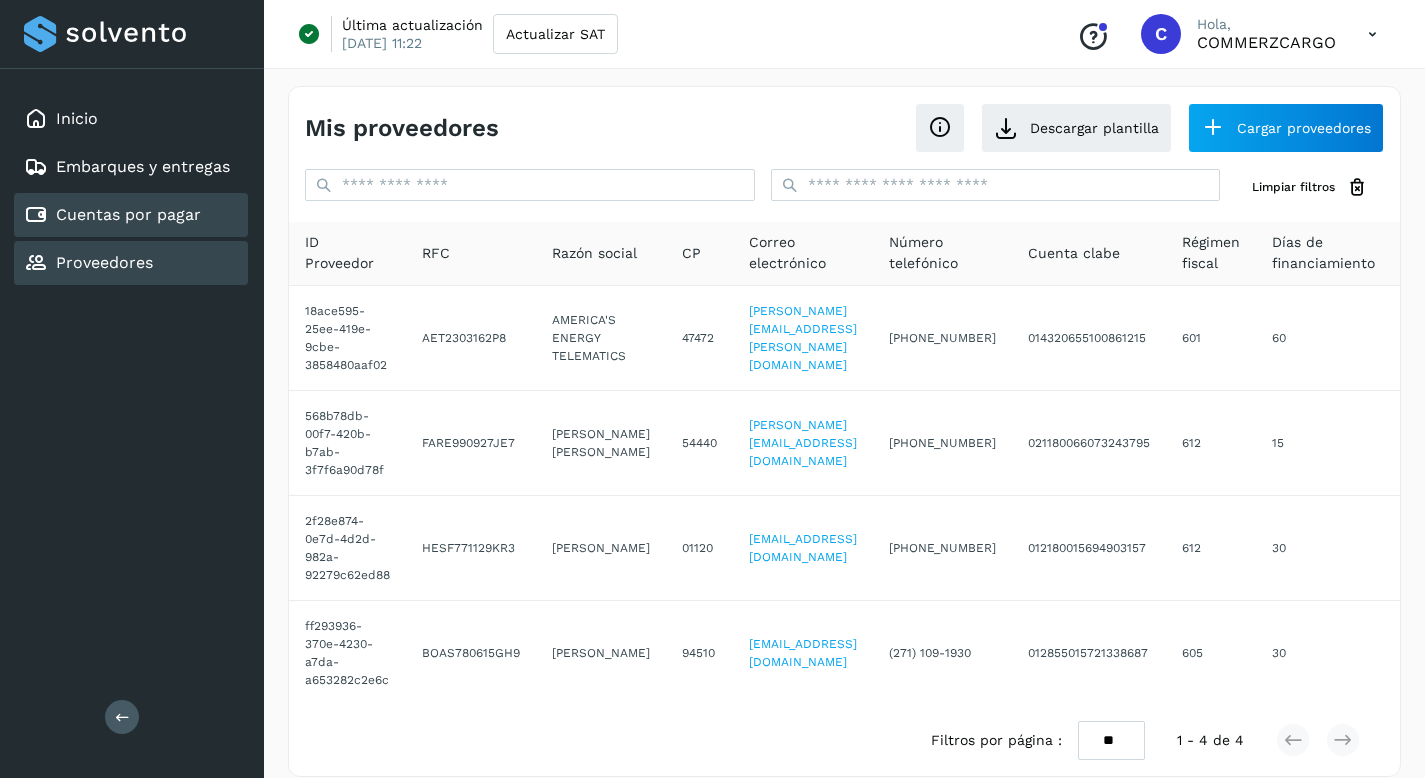 click on "Cuentas por pagar" at bounding box center (128, 214) 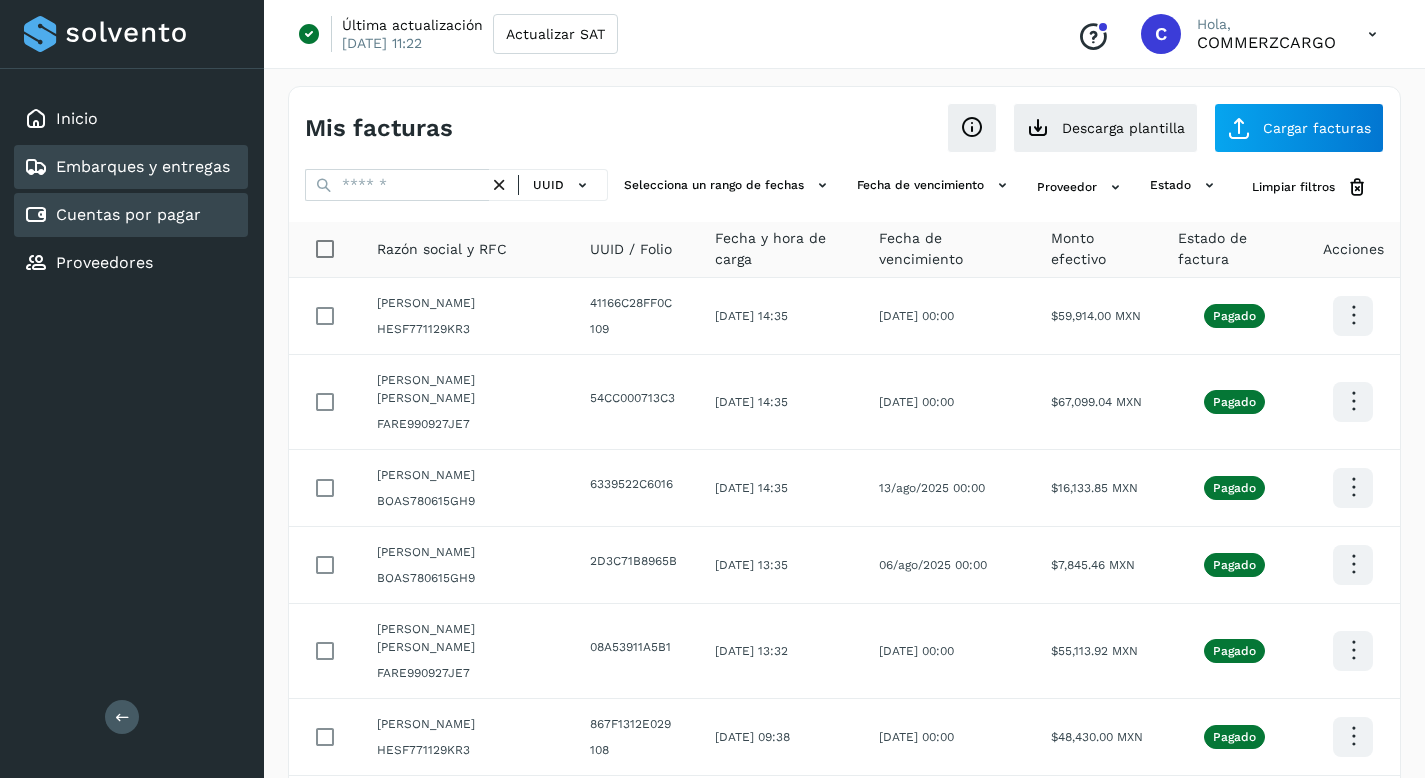 click on "Embarques y entregas" at bounding box center (143, 166) 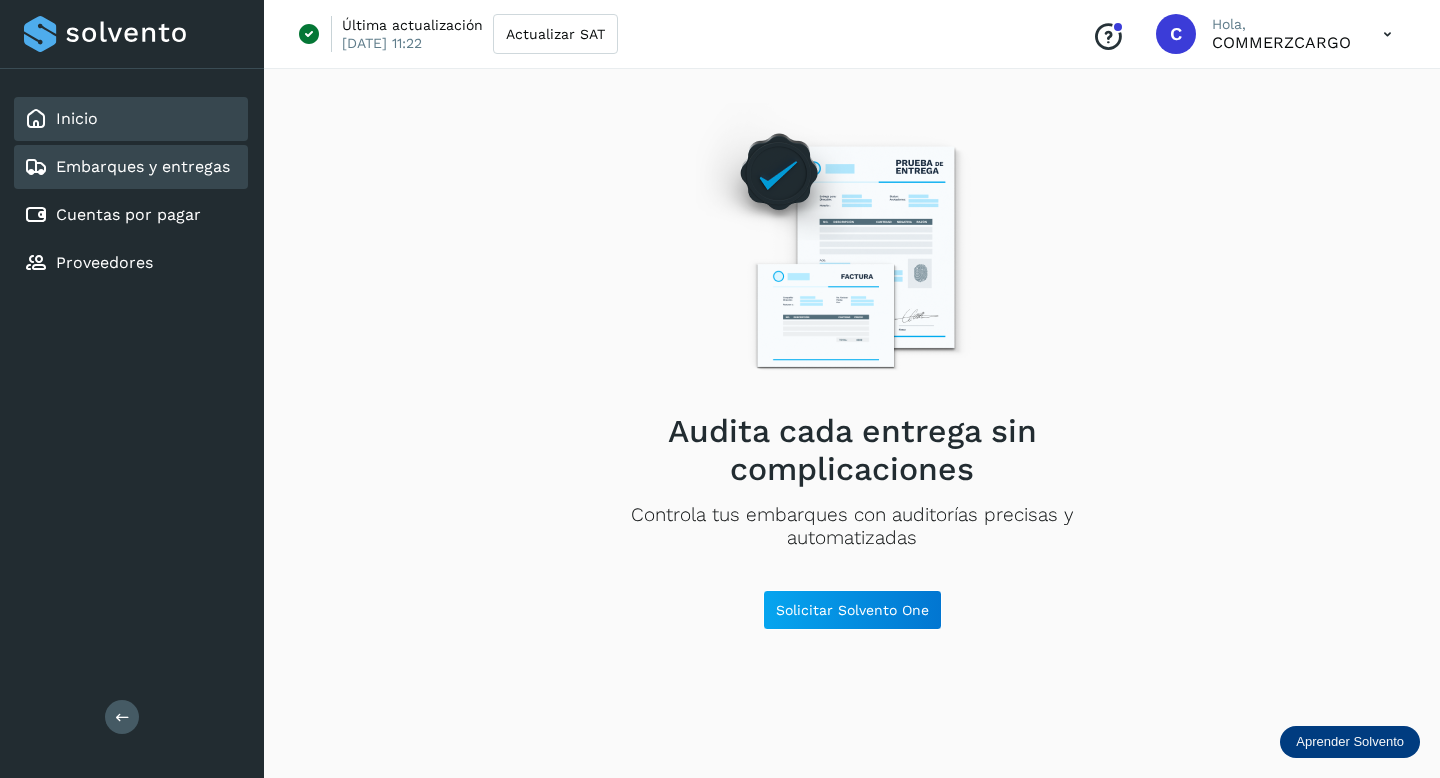 click on "Inicio" at bounding box center (77, 118) 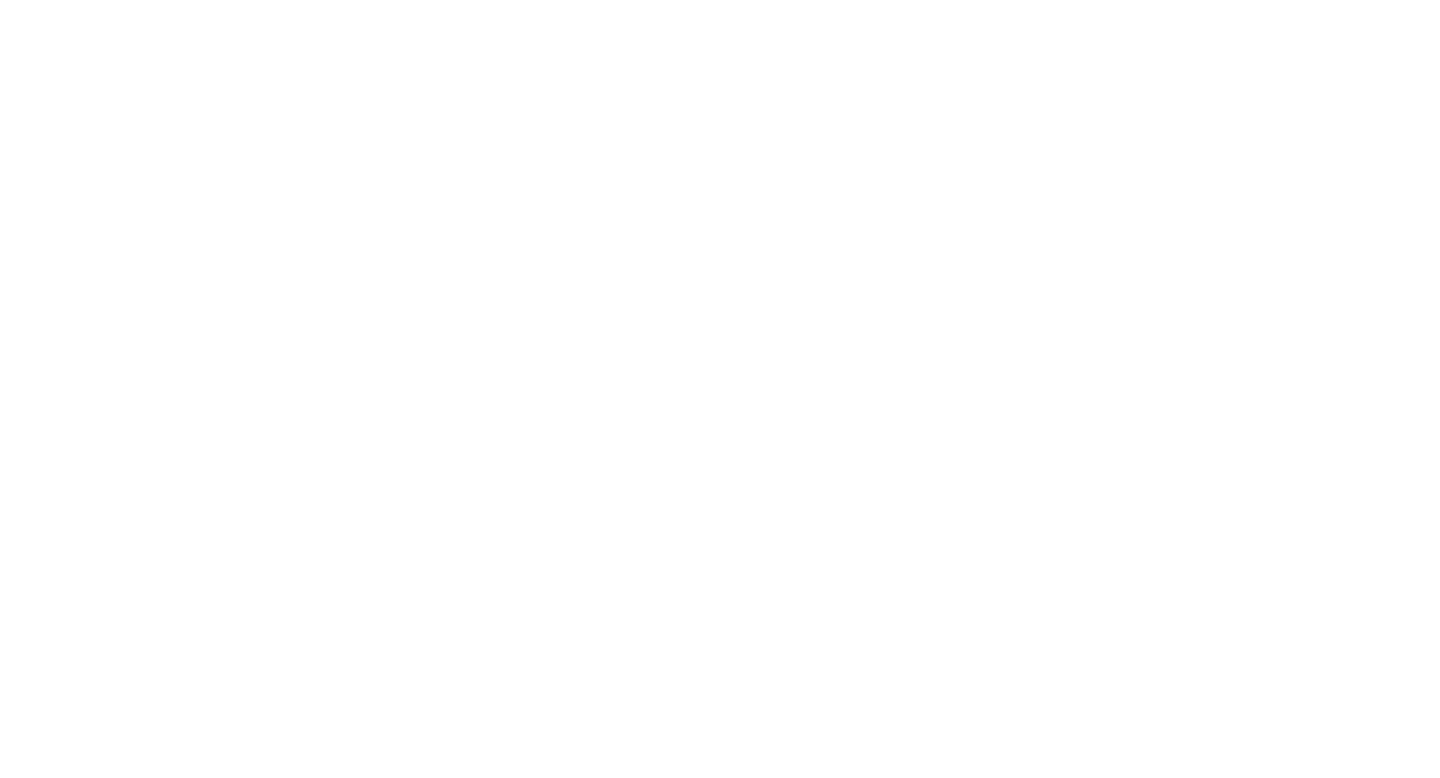 scroll, scrollTop: 0, scrollLeft: 0, axis: both 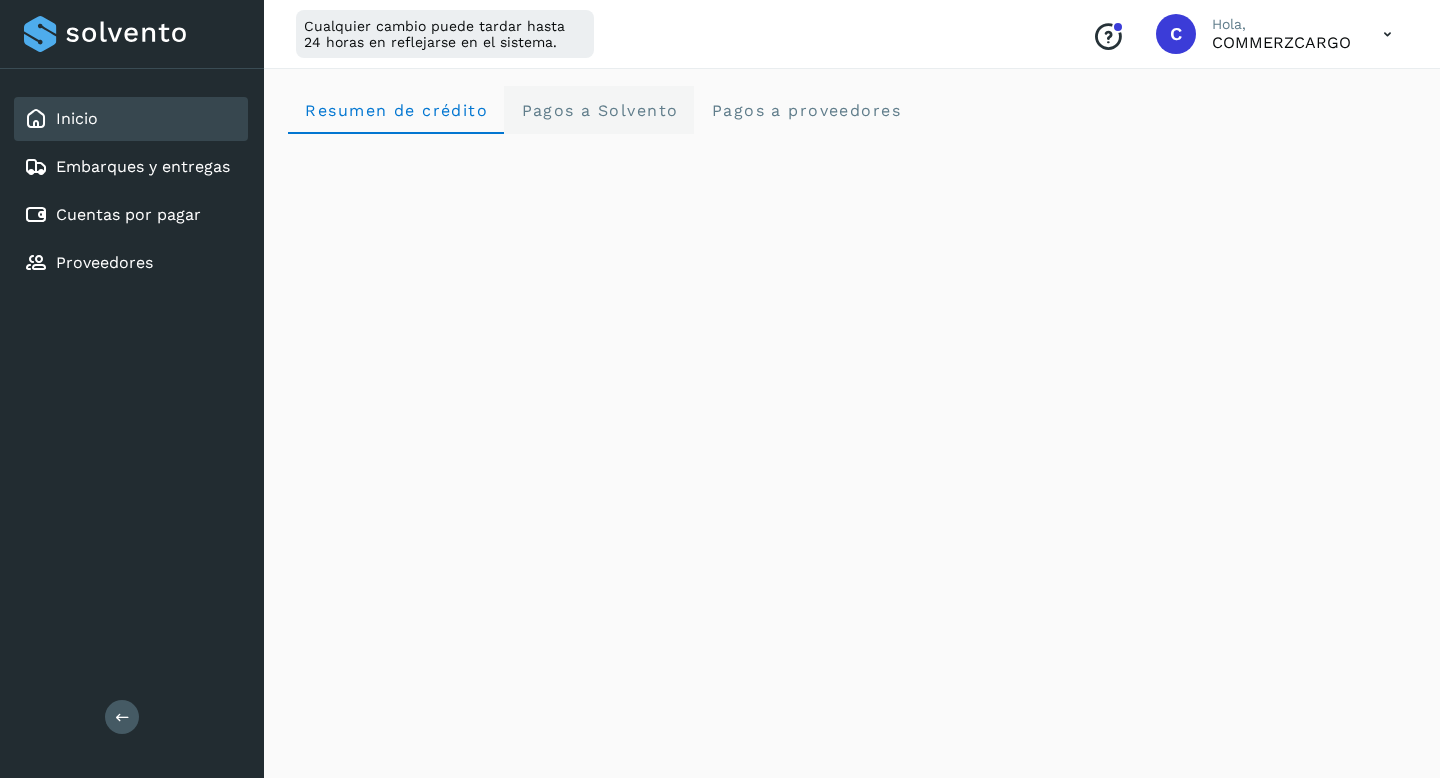 click on "Pagos a Solvento" 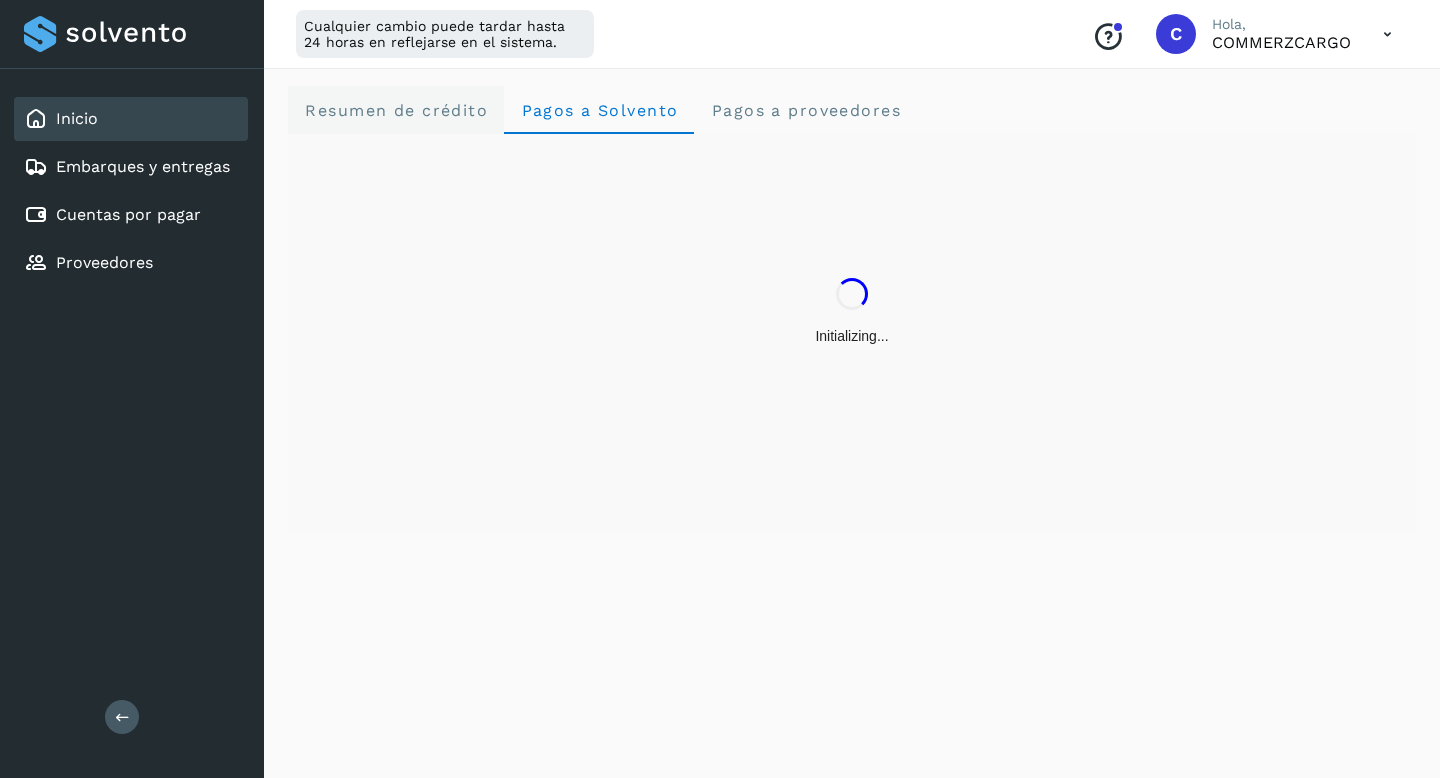 click on "Resumen de crédito" 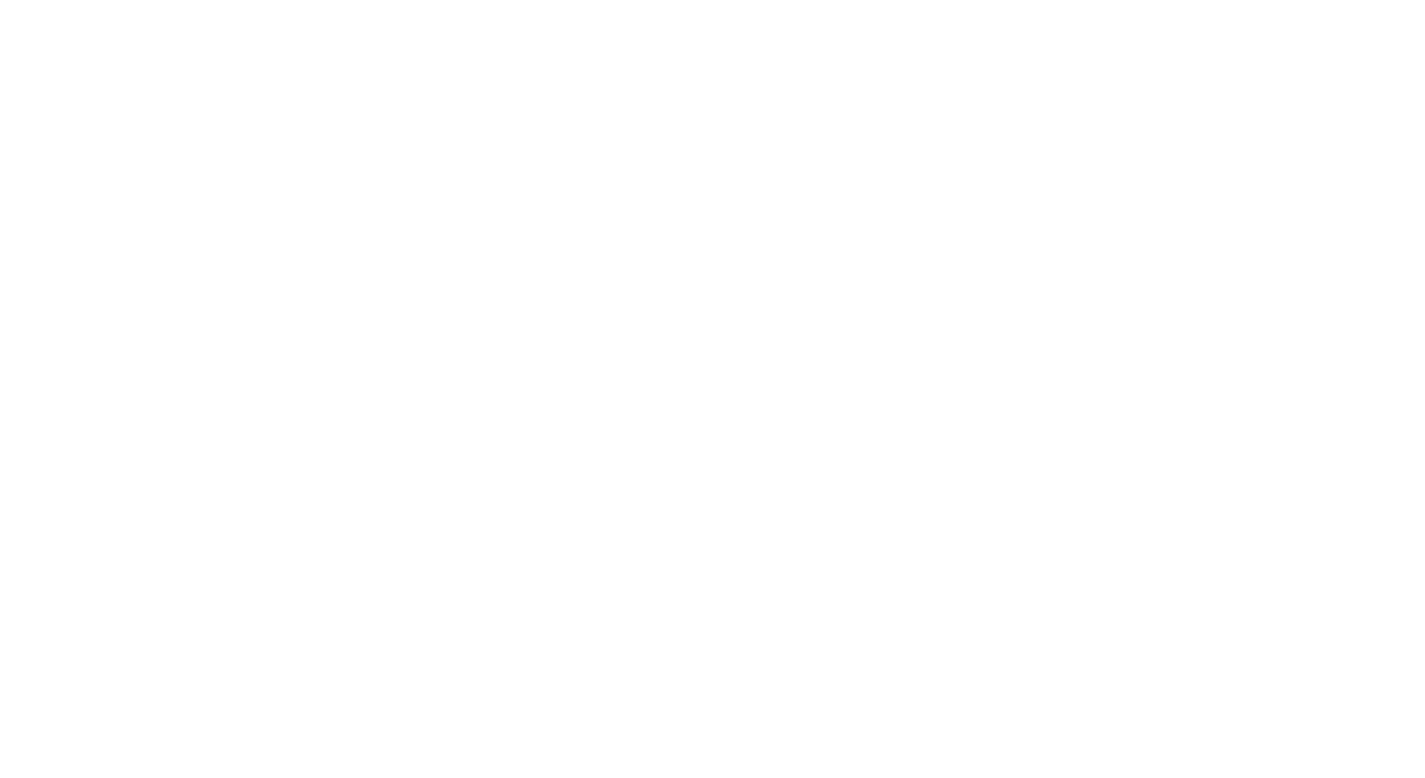 scroll, scrollTop: 0, scrollLeft: 0, axis: both 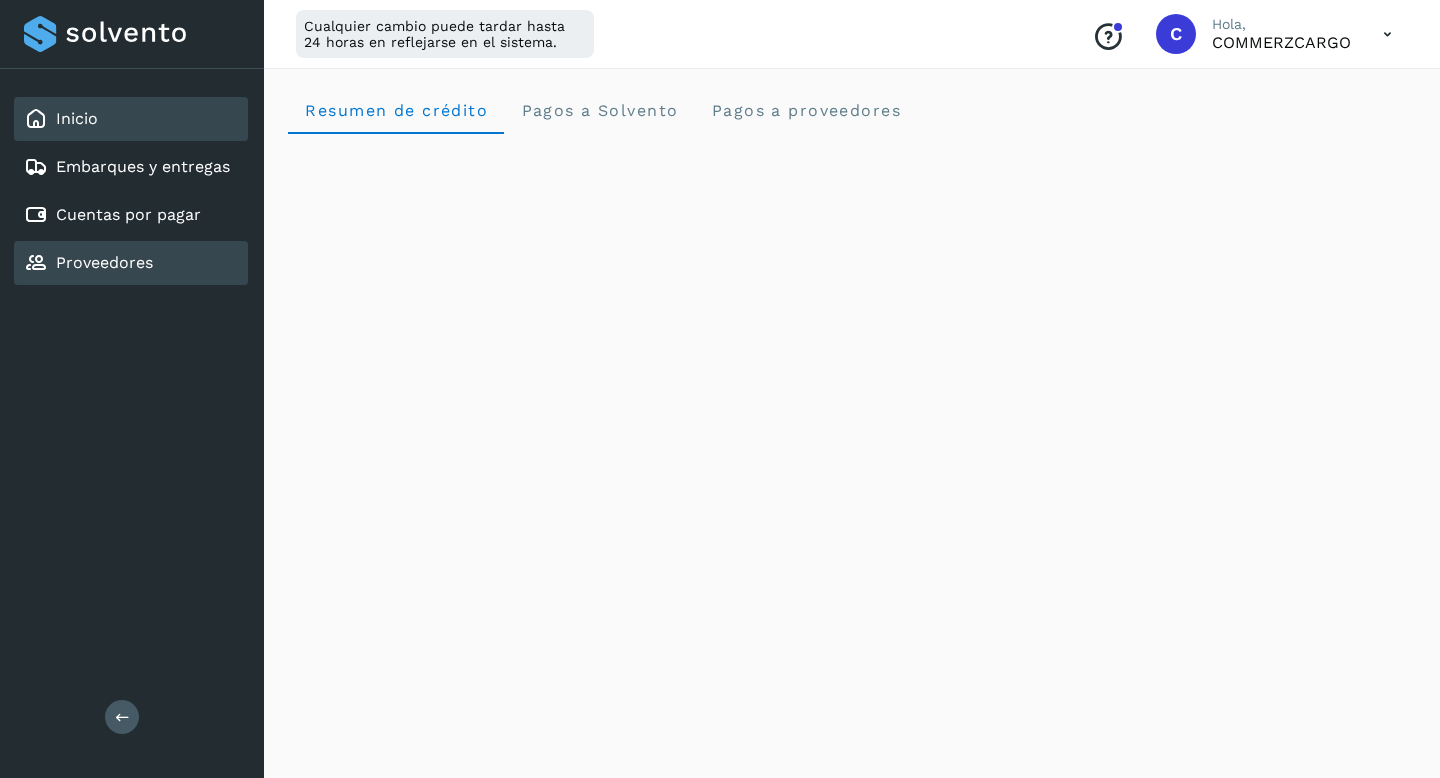 click on "Proveedores" at bounding box center (104, 262) 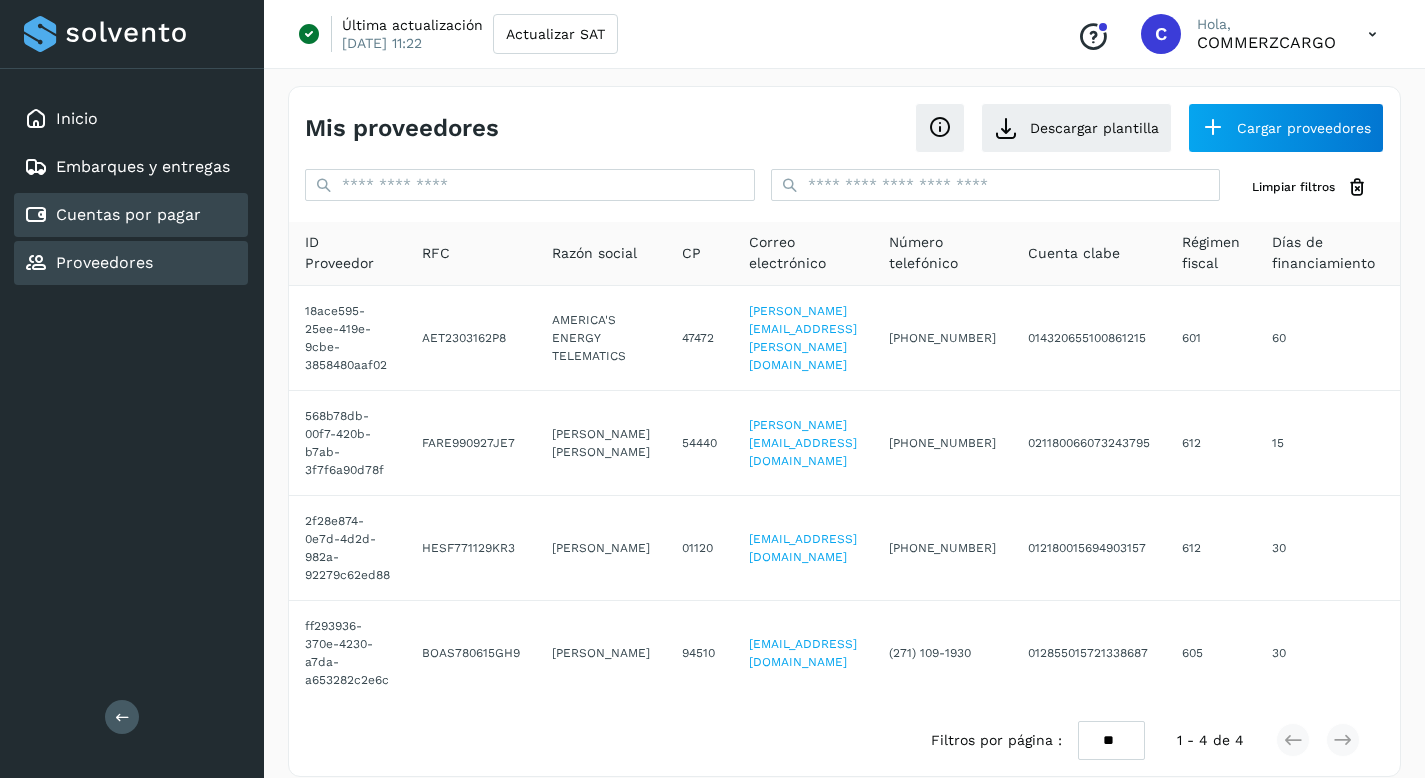 click on "Cuentas por pagar" at bounding box center [128, 214] 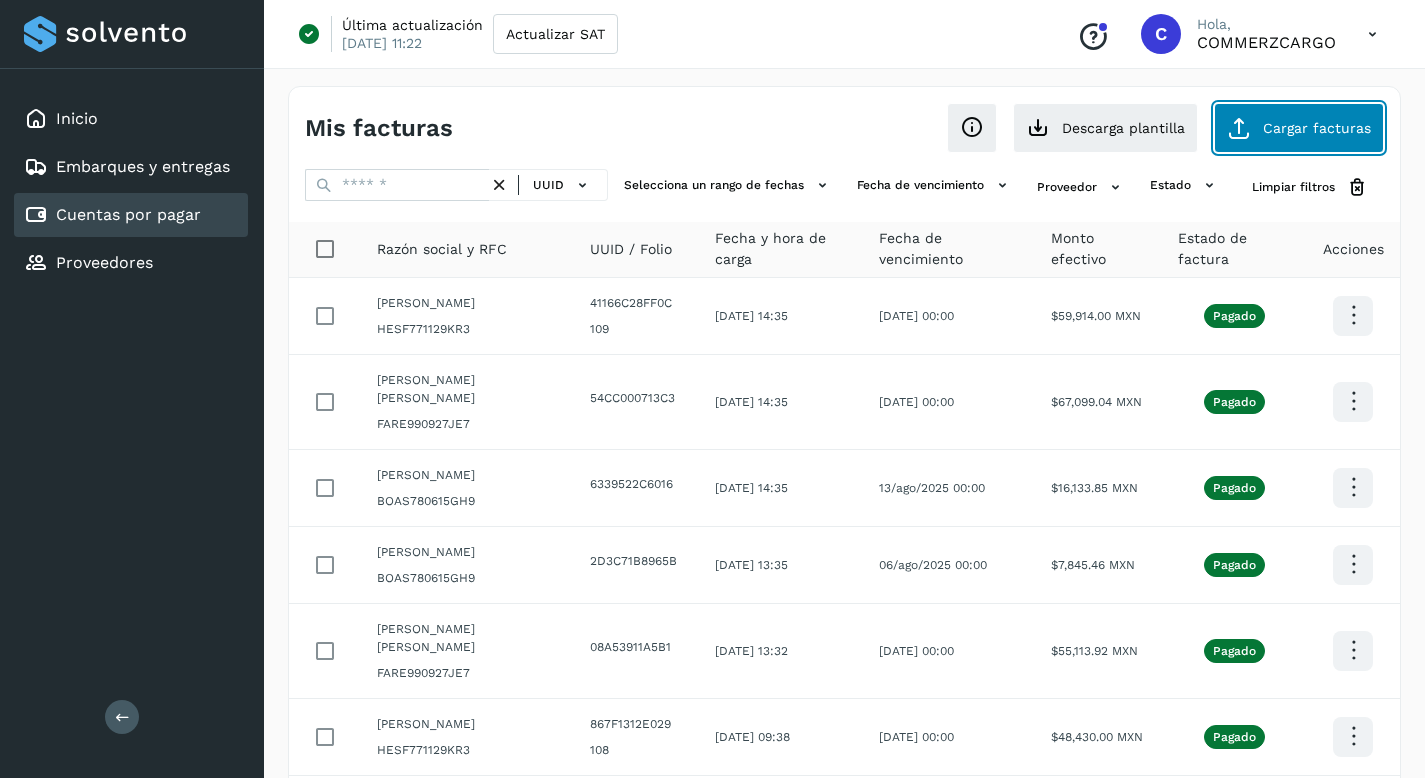 click on "Cargar facturas" 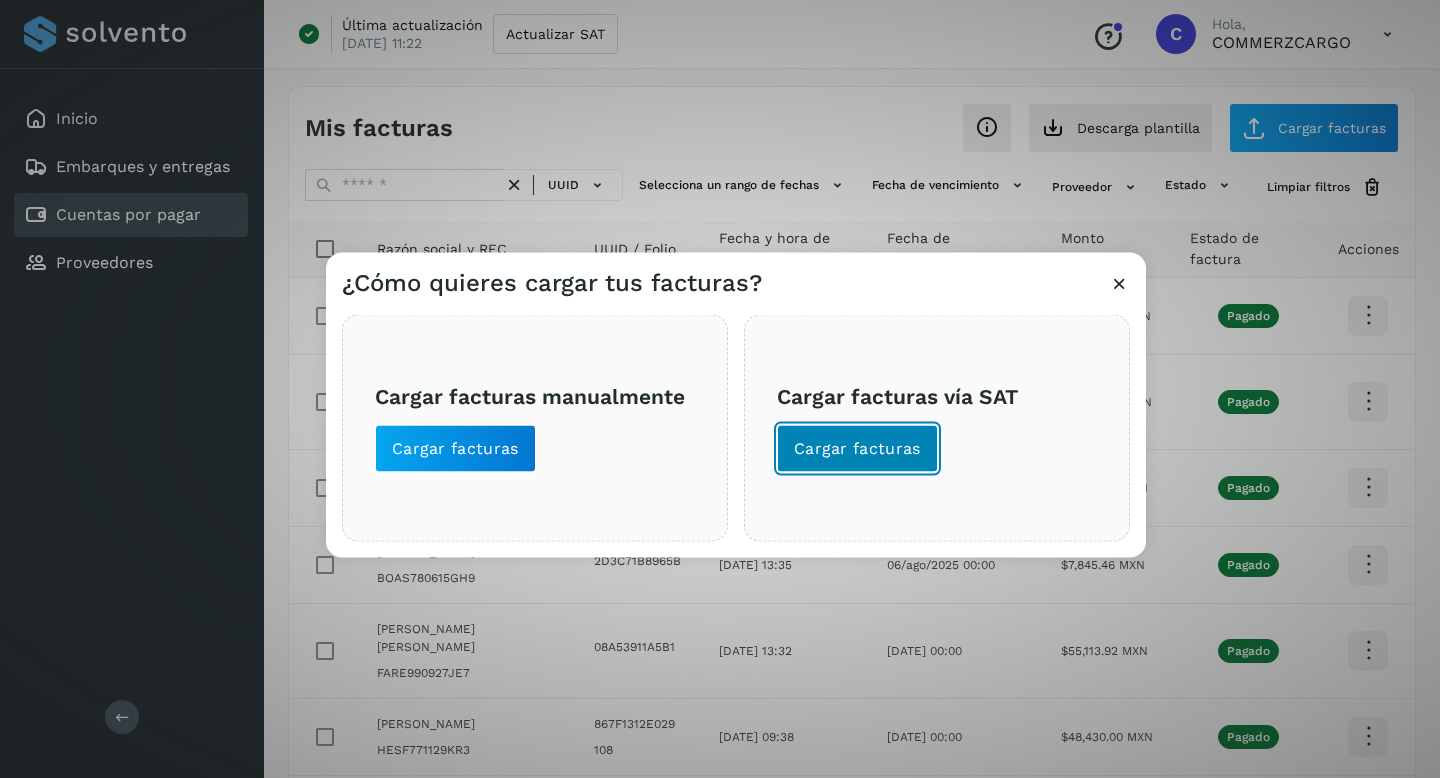 click on "Cargar facturas" 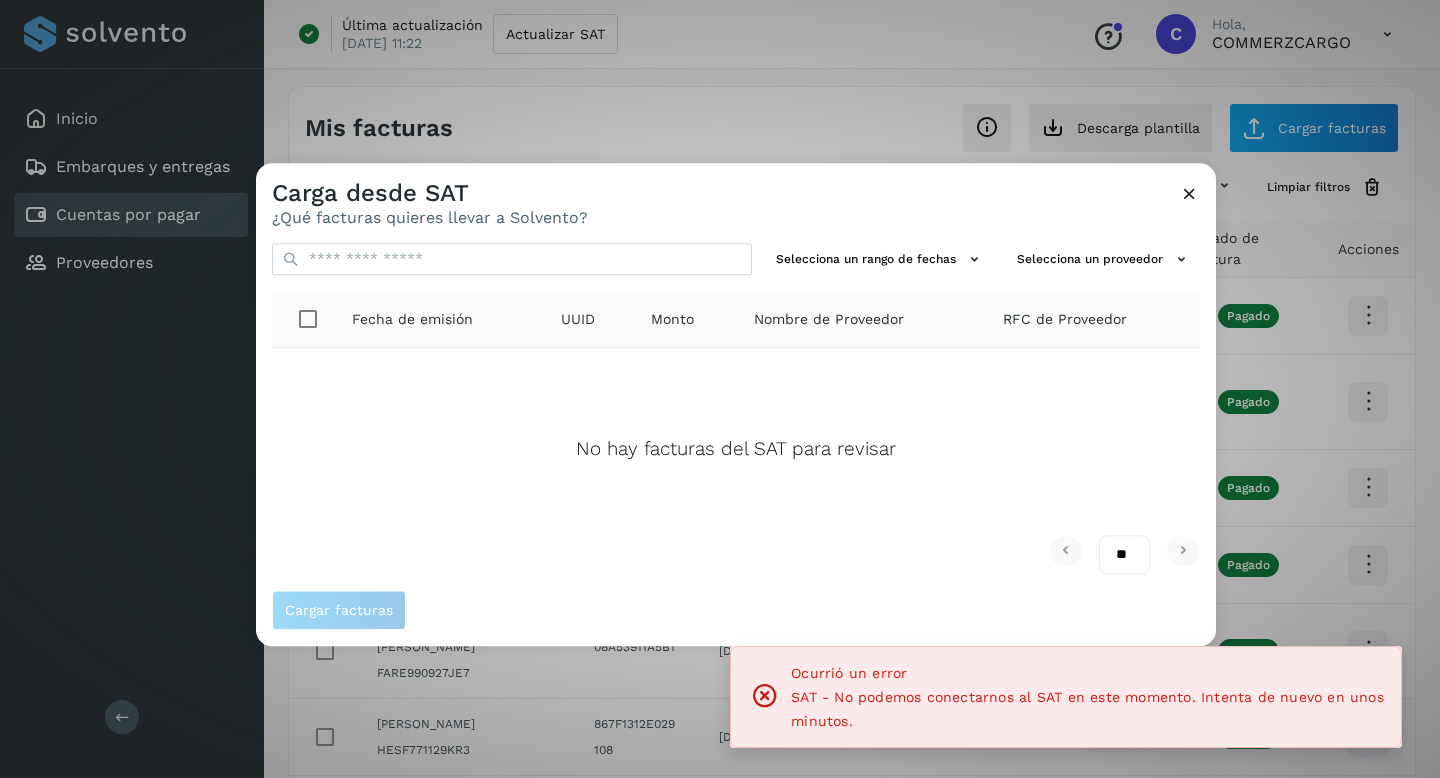click at bounding box center [1189, 193] 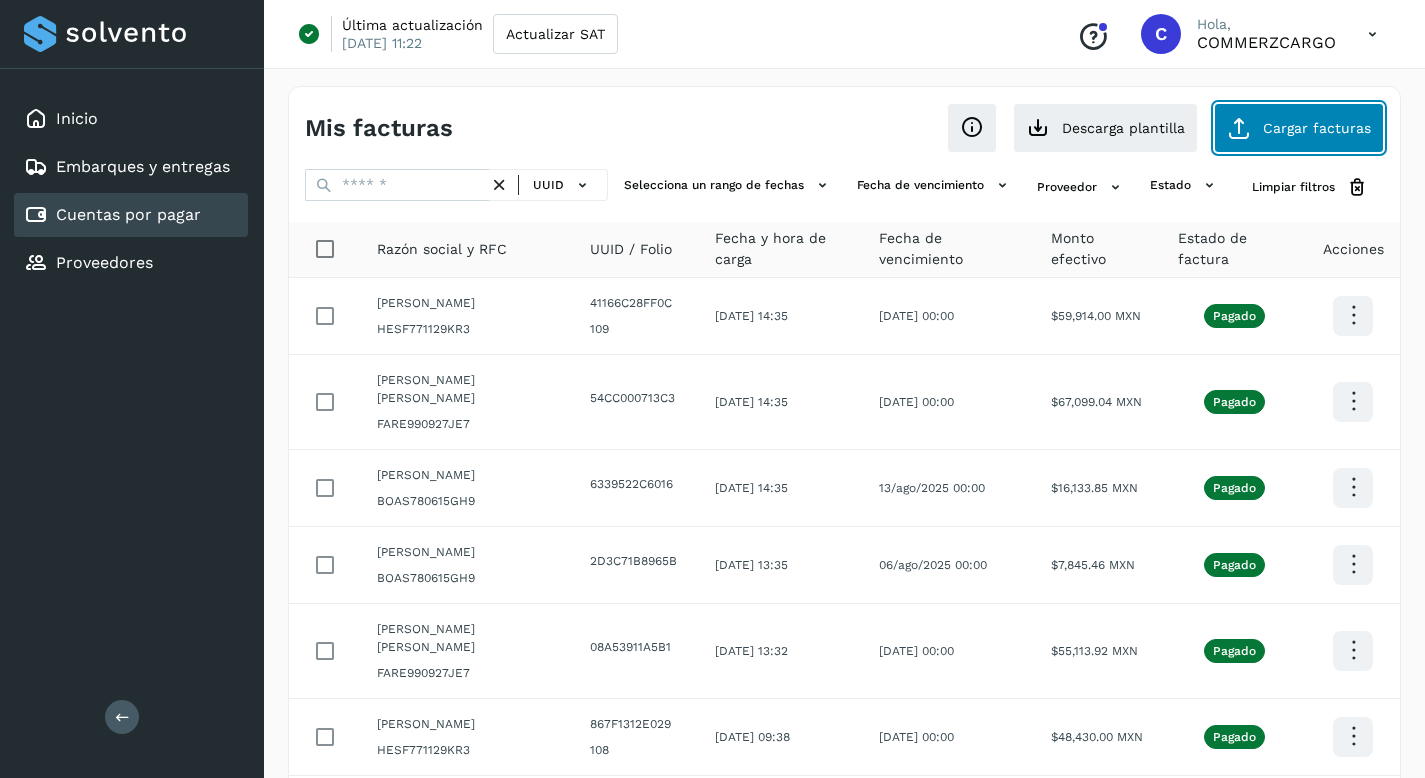 click on "Cargar facturas" 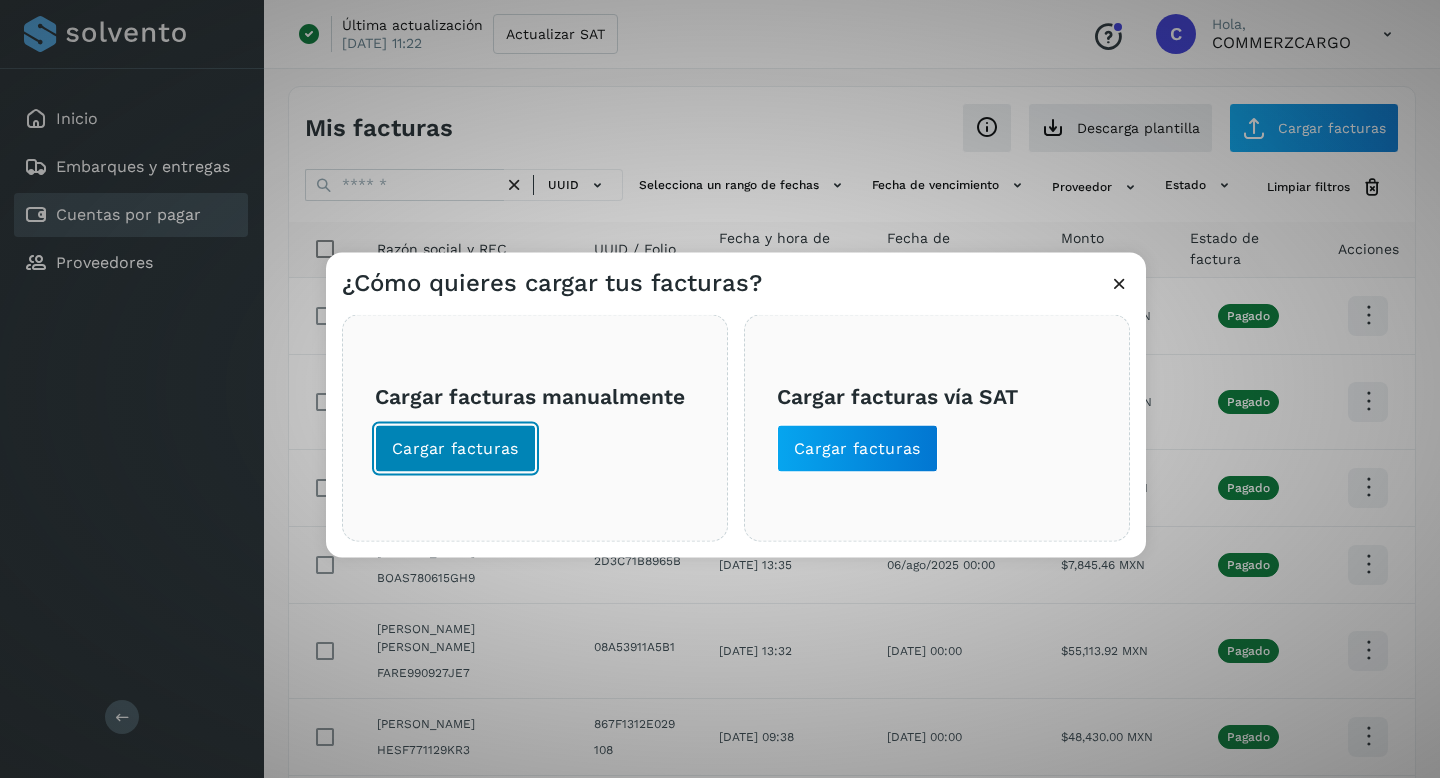 click on "Cargar facturas" 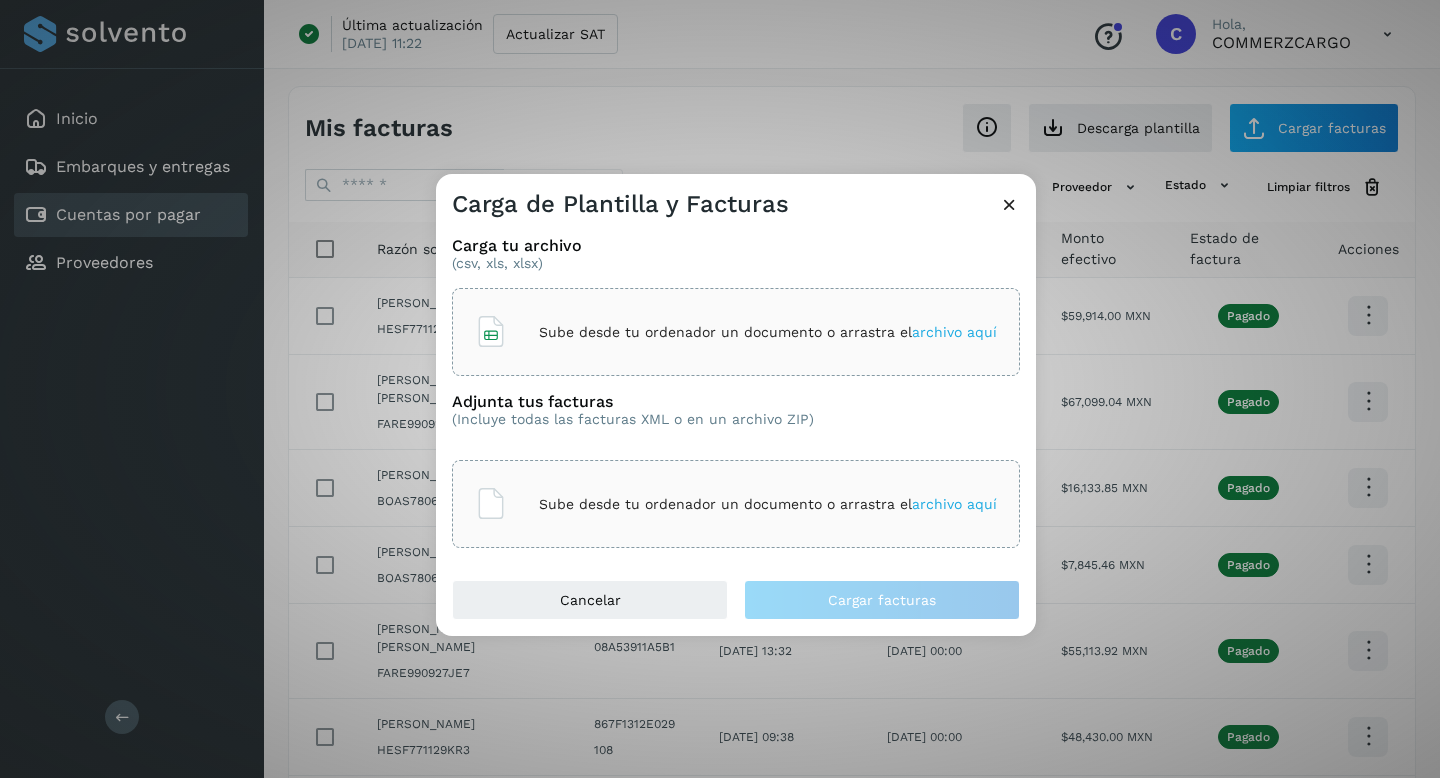 click on "archivo aquí" at bounding box center [954, 332] 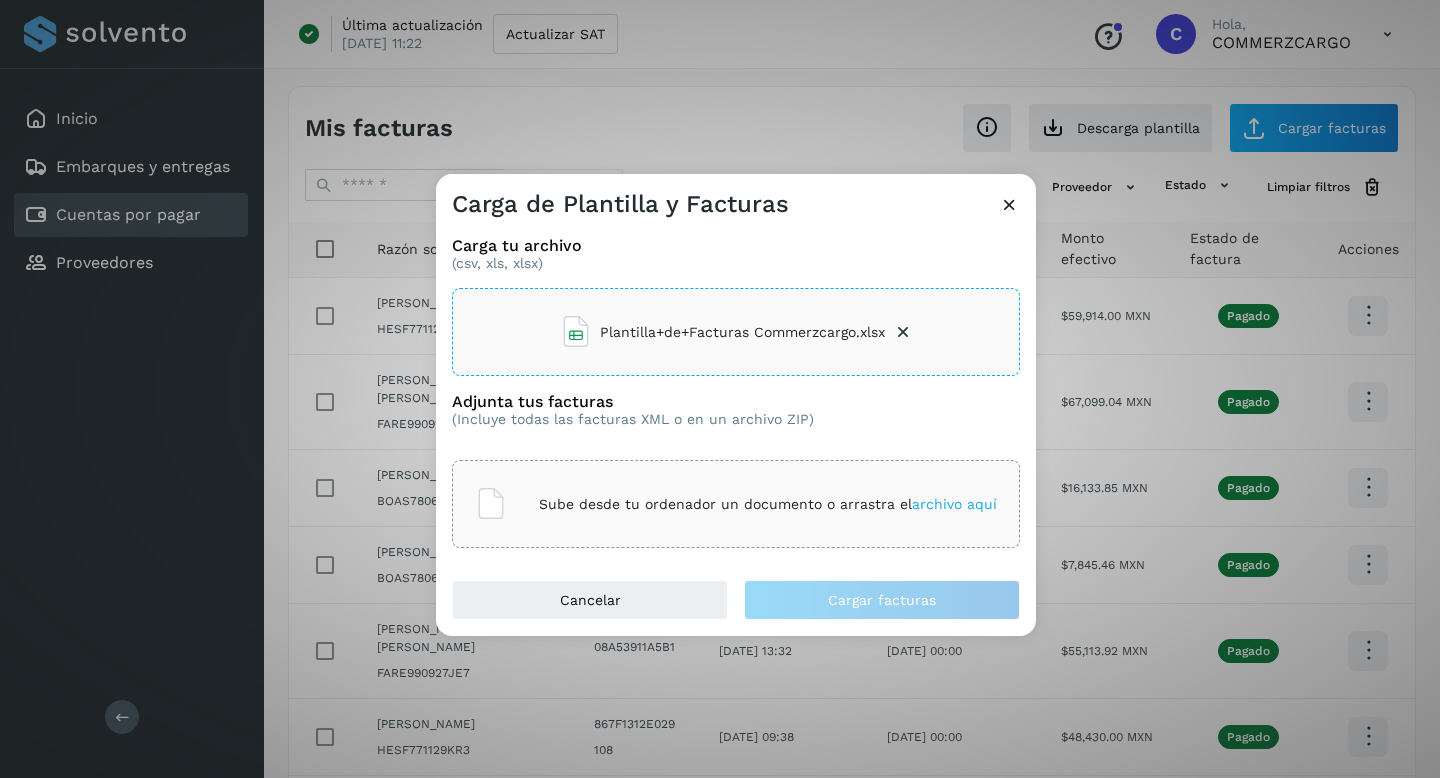 click on "archivo aquí" at bounding box center (954, 504) 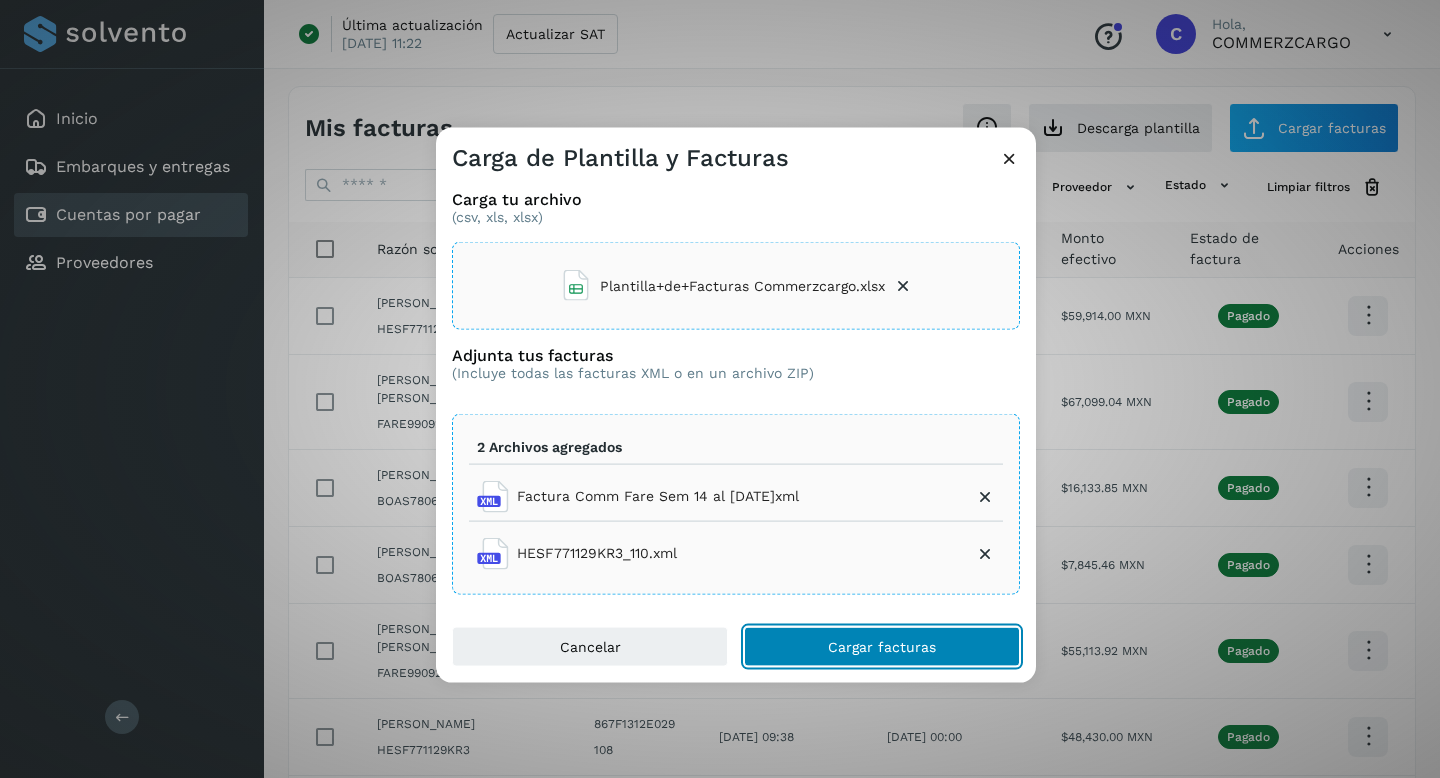 click on "Cargar facturas" 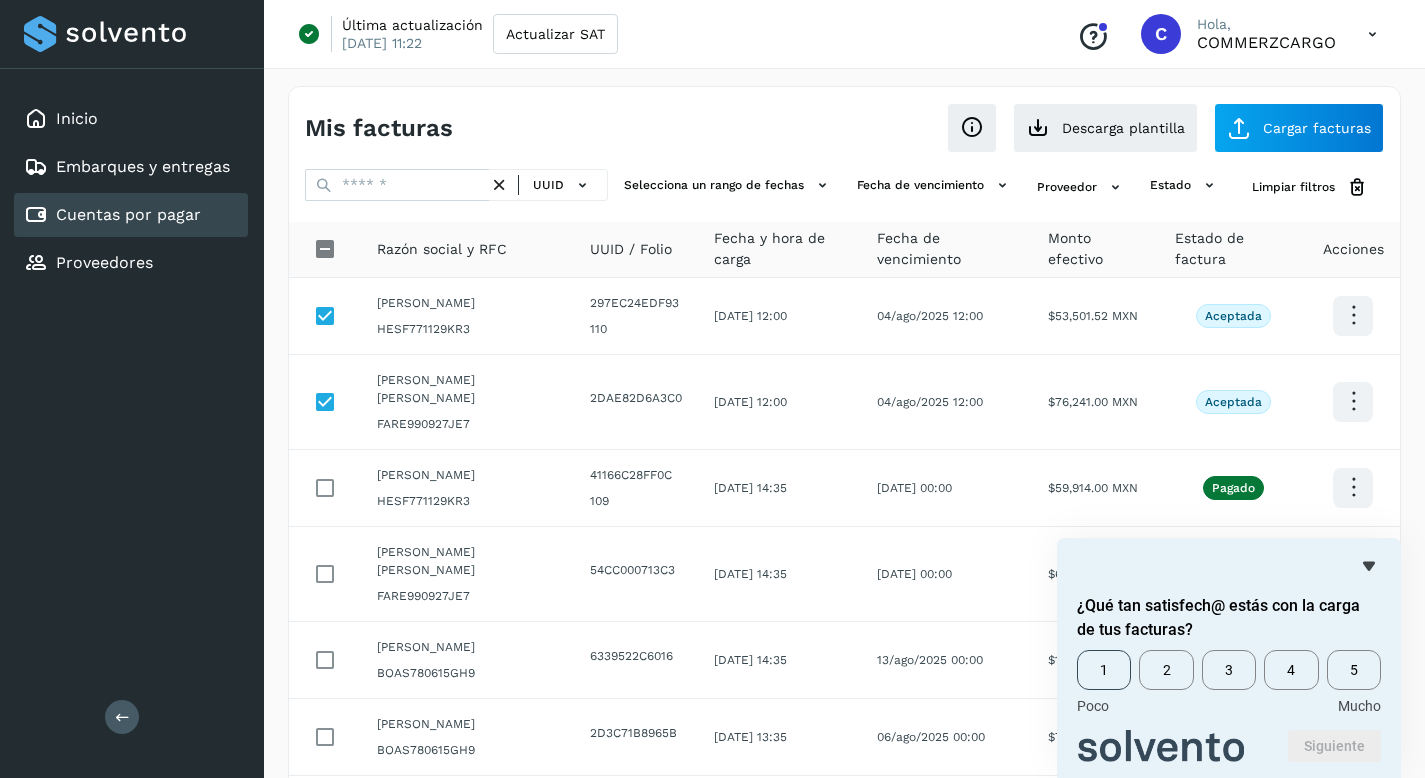click on "1" at bounding box center [1104, 670] 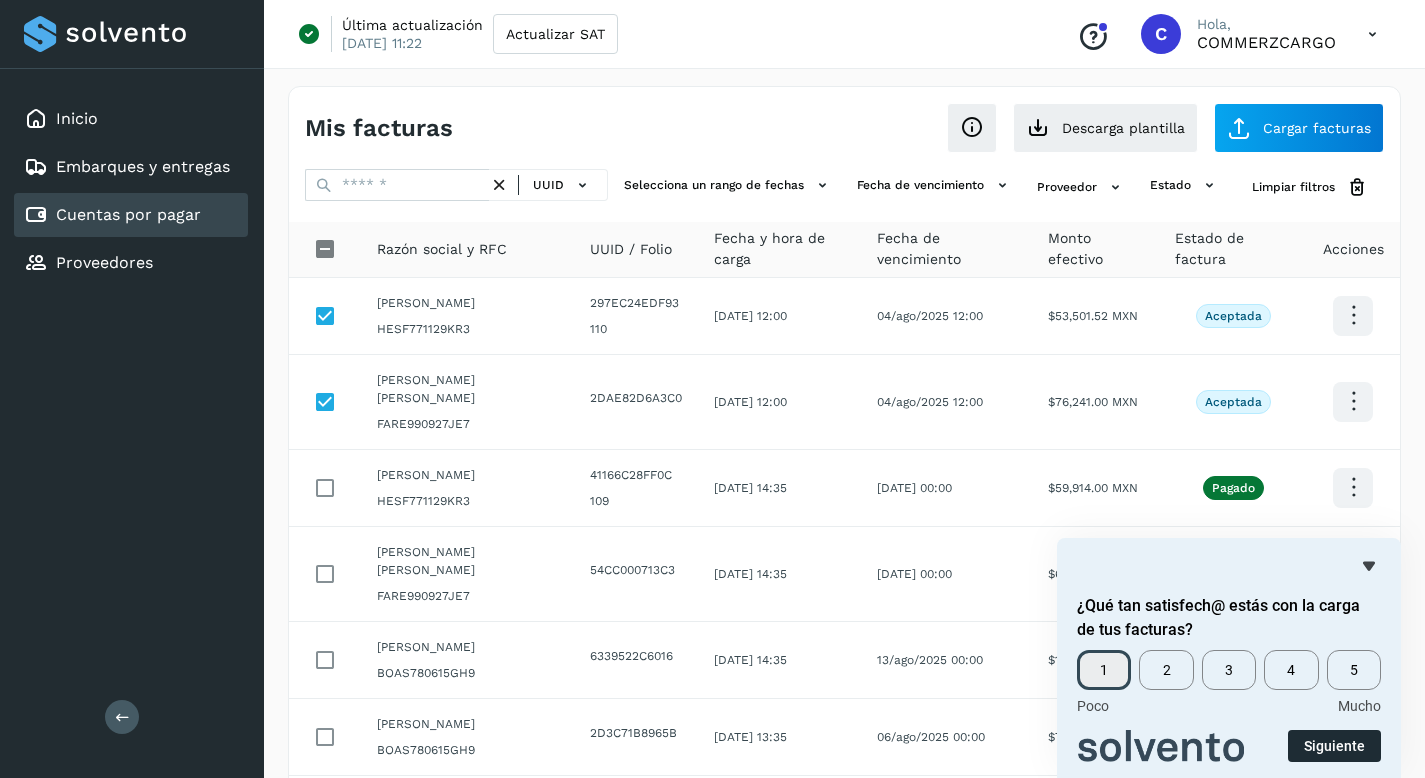 click on "Siguiente" at bounding box center (1334, 746) 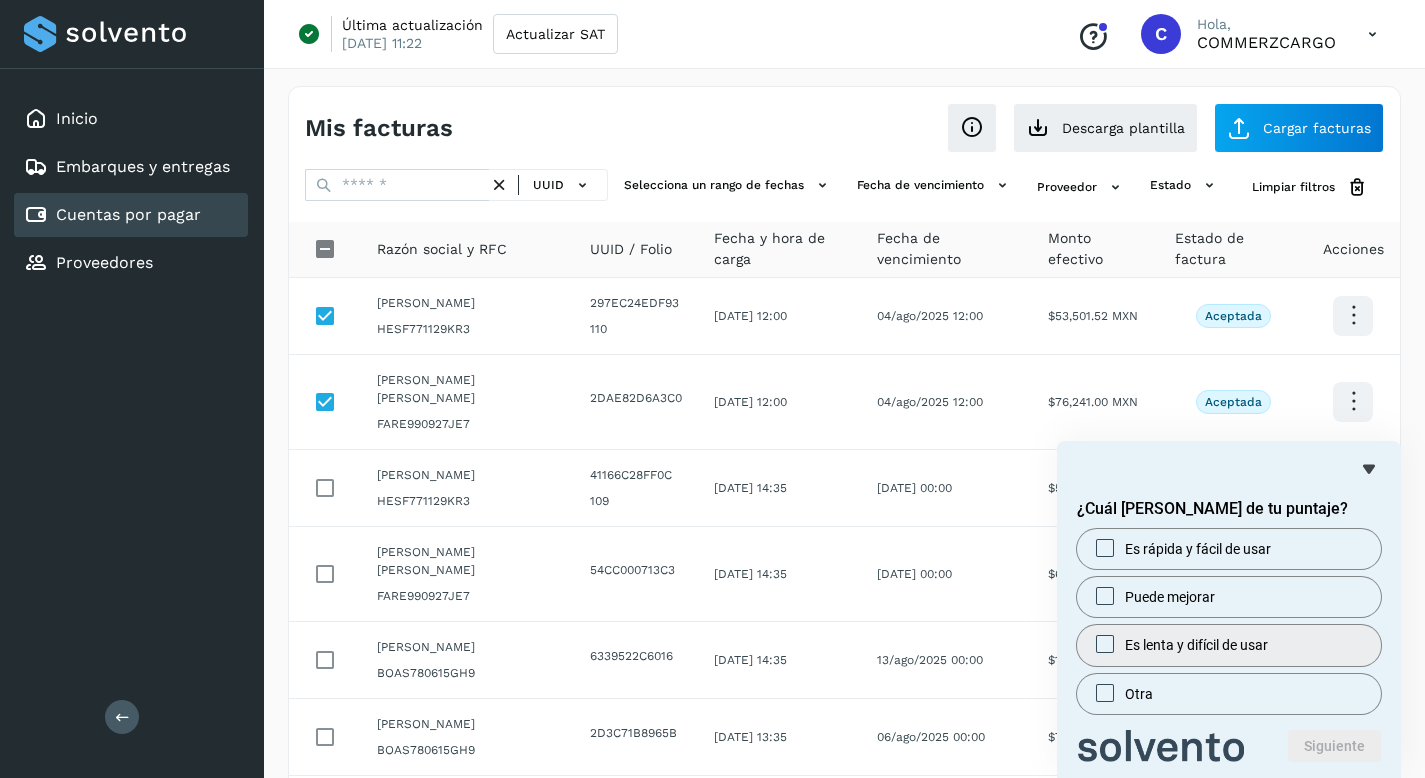 click on "Es lenta y difícil de usar" at bounding box center [1229, 645] 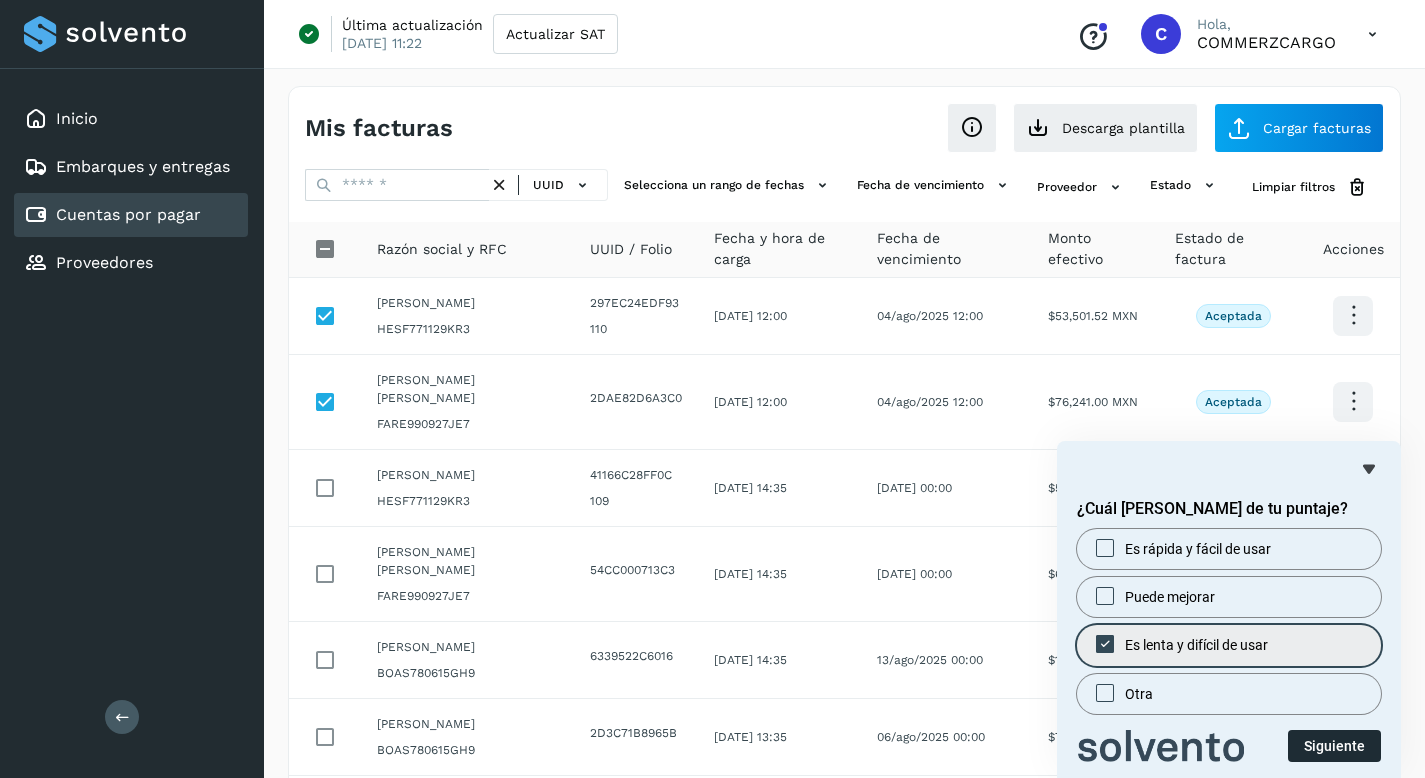 click on "Siguiente" at bounding box center (1334, 746) 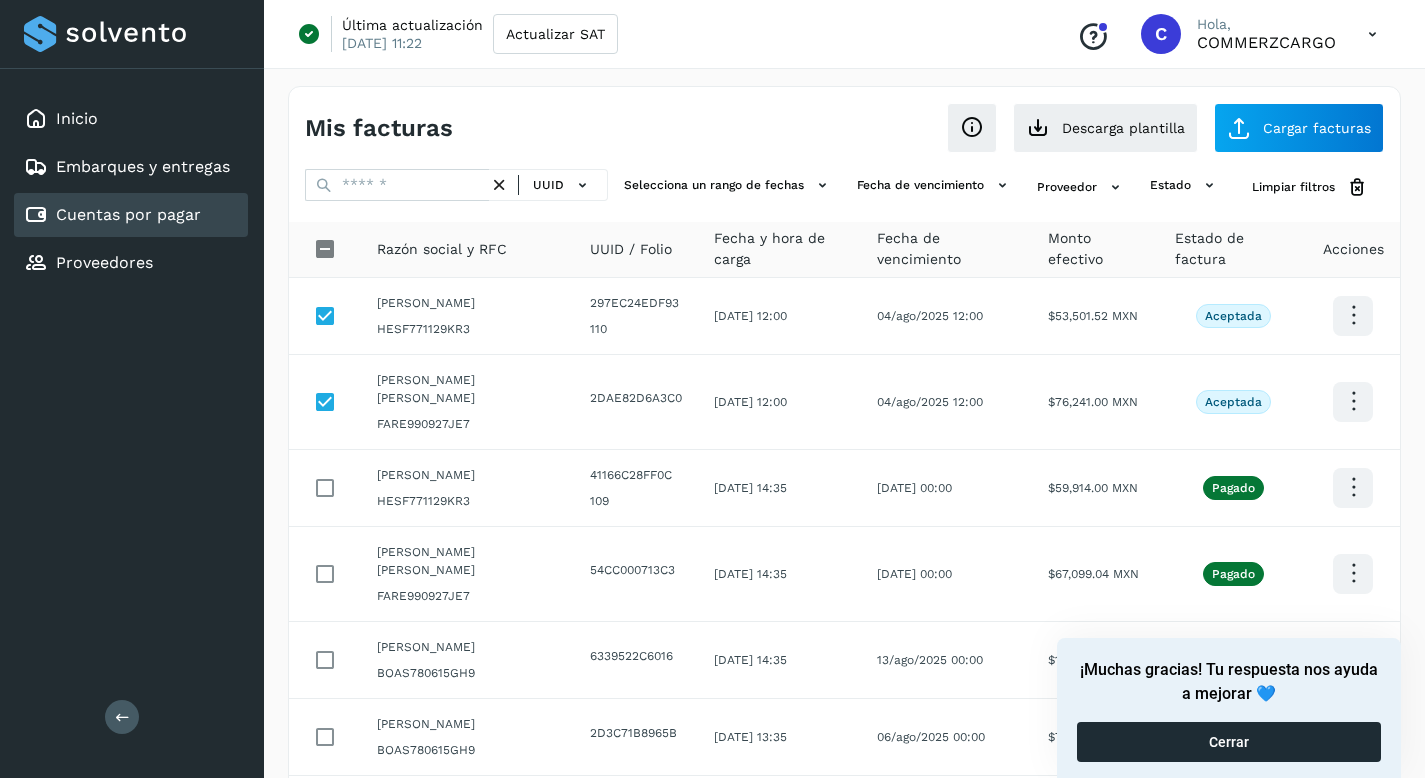 click on "Cerrar" at bounding box center [1229, 742] 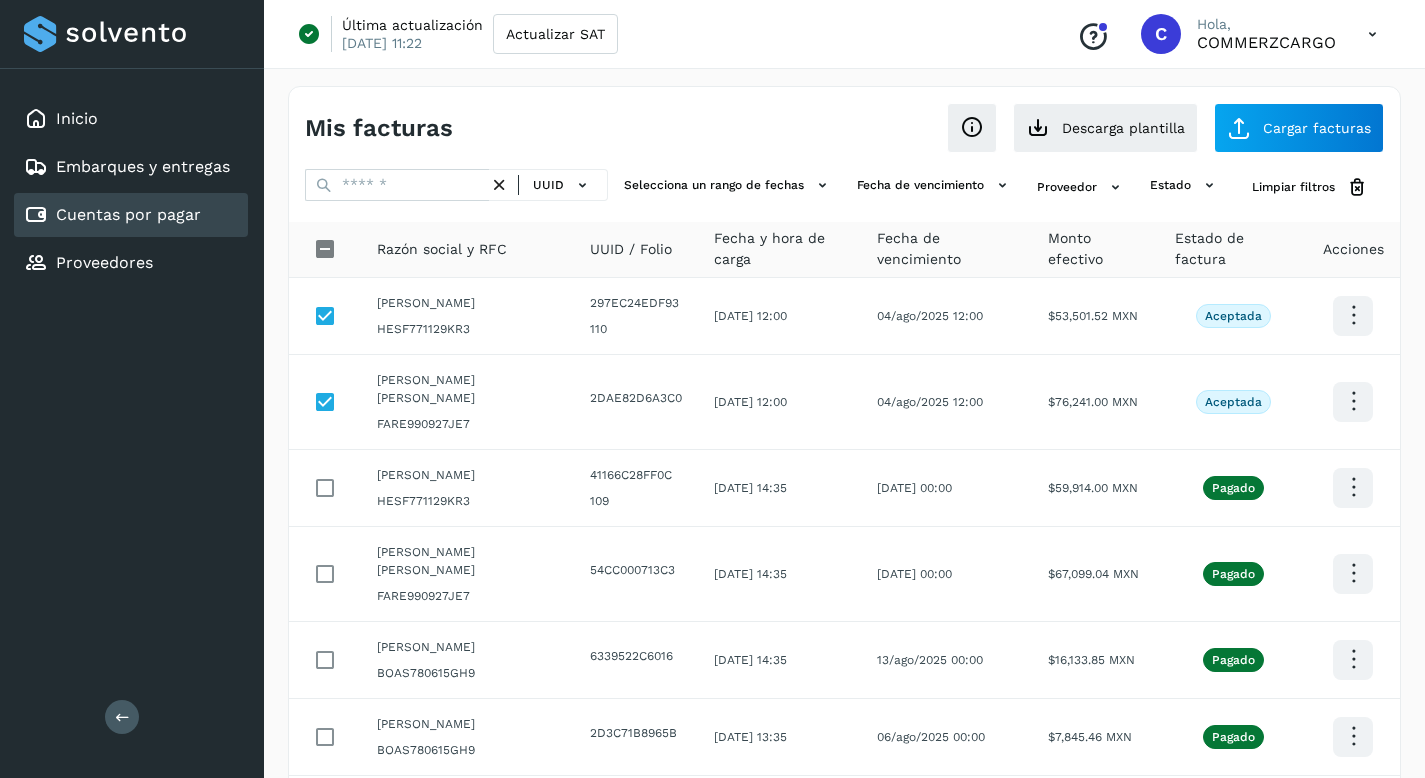 scroll, scrollTop: 556, scrollLeft: 0, axis: vertical 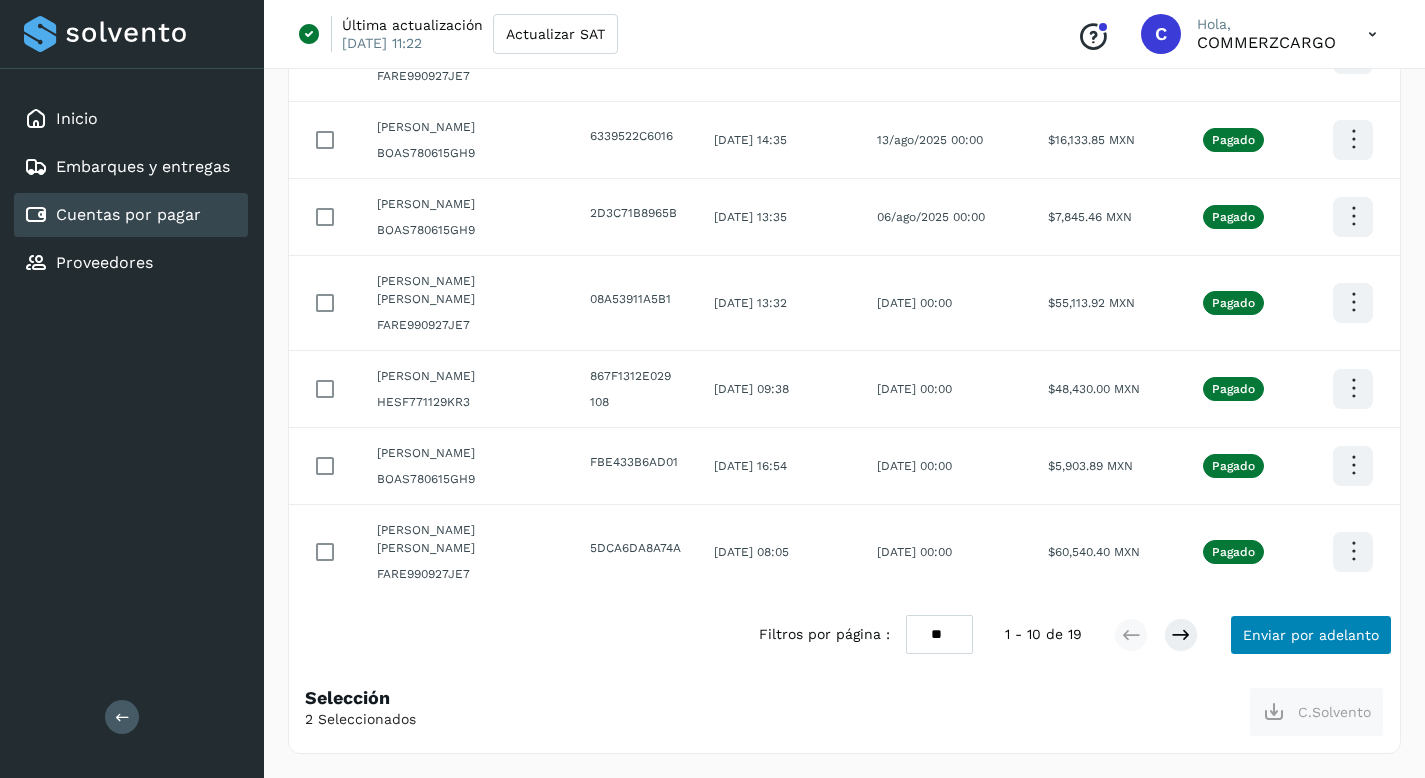 click on "Enviar por adelanto" 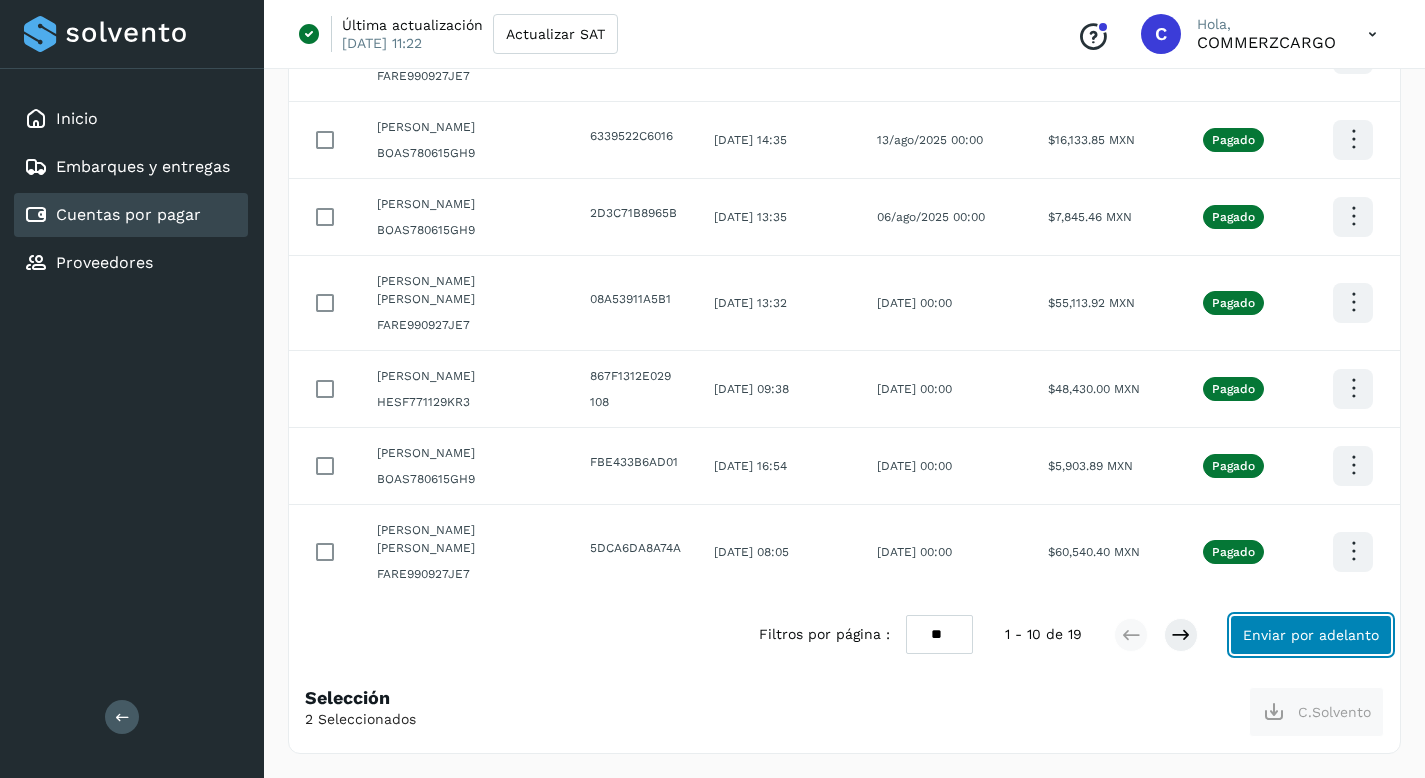 scroll, scrollTop: 502, scrollLeft: 0, axis: vertical 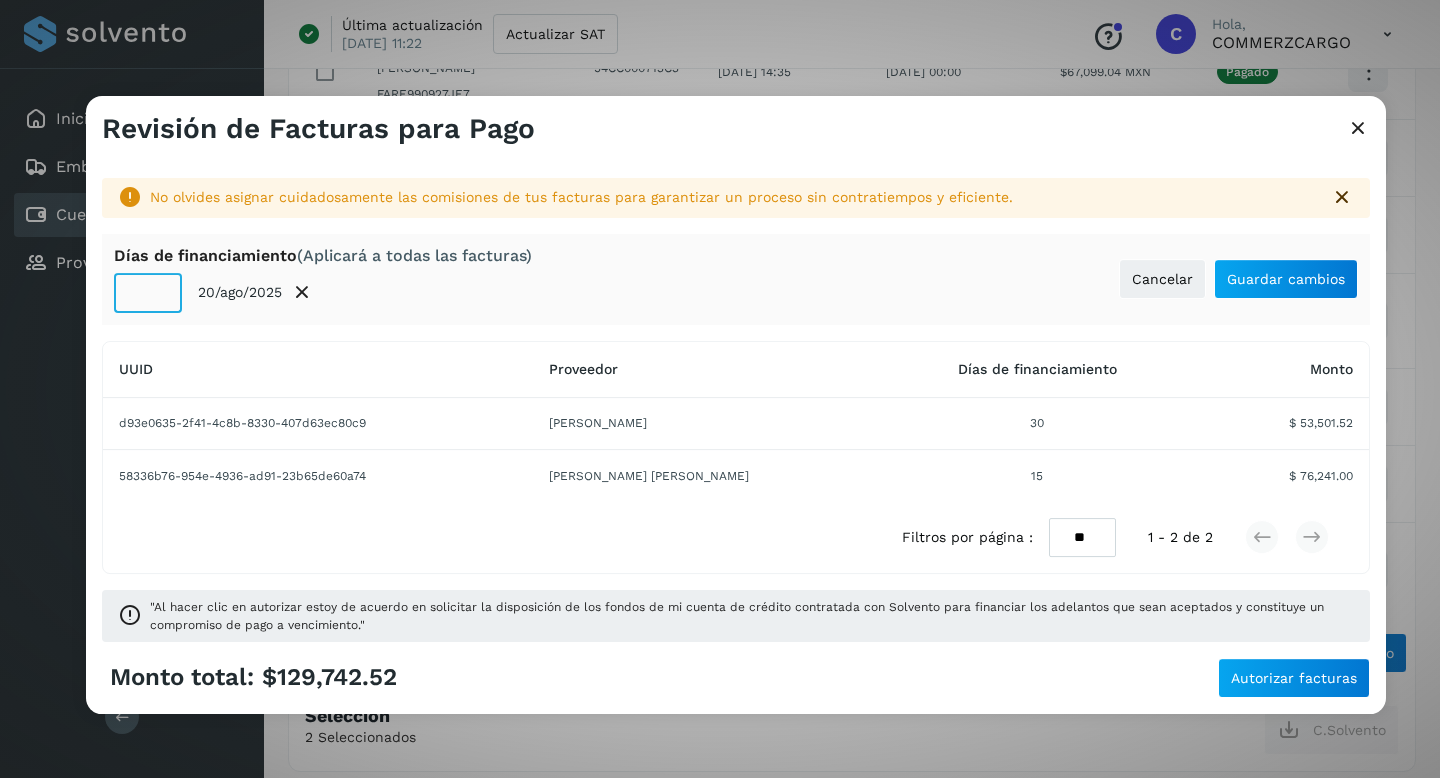 click on "**" 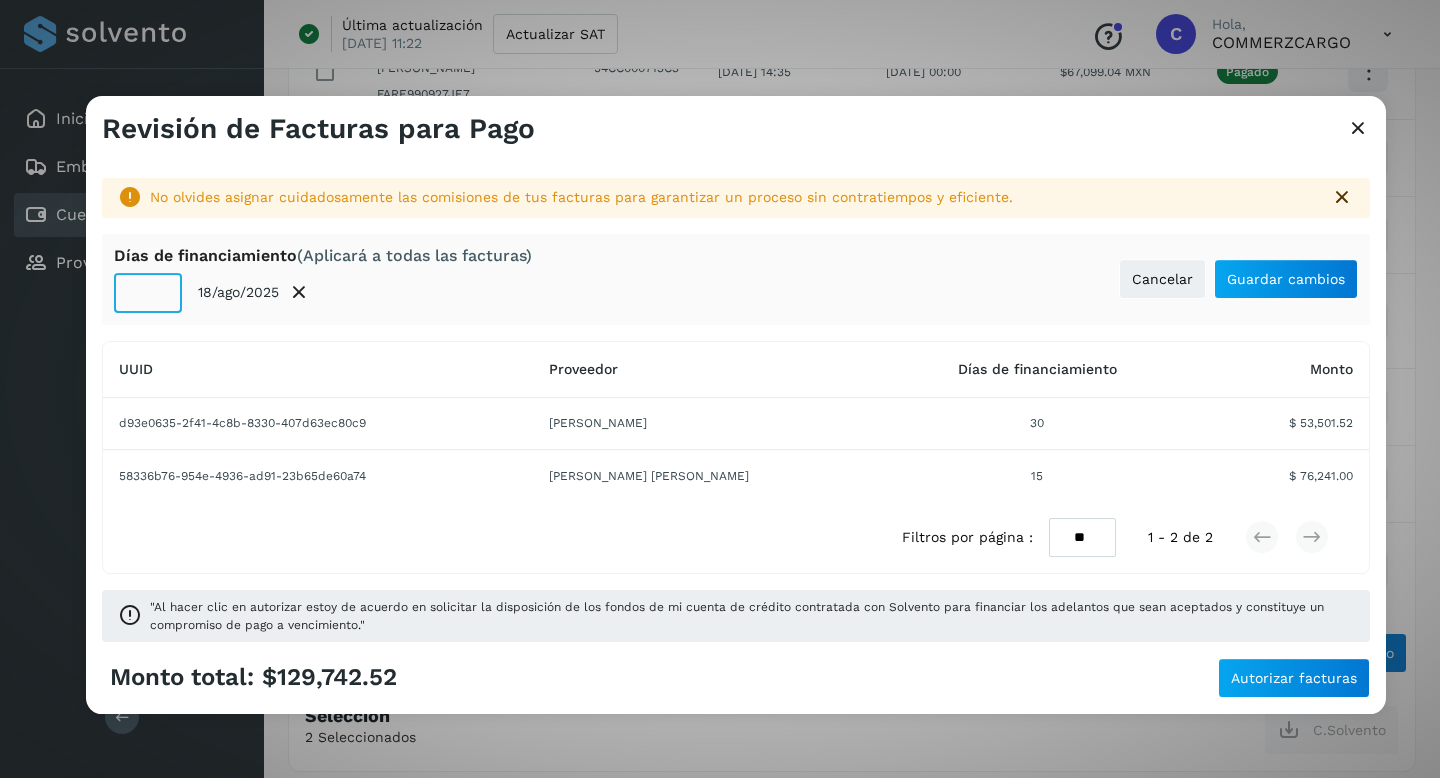 click on "**" 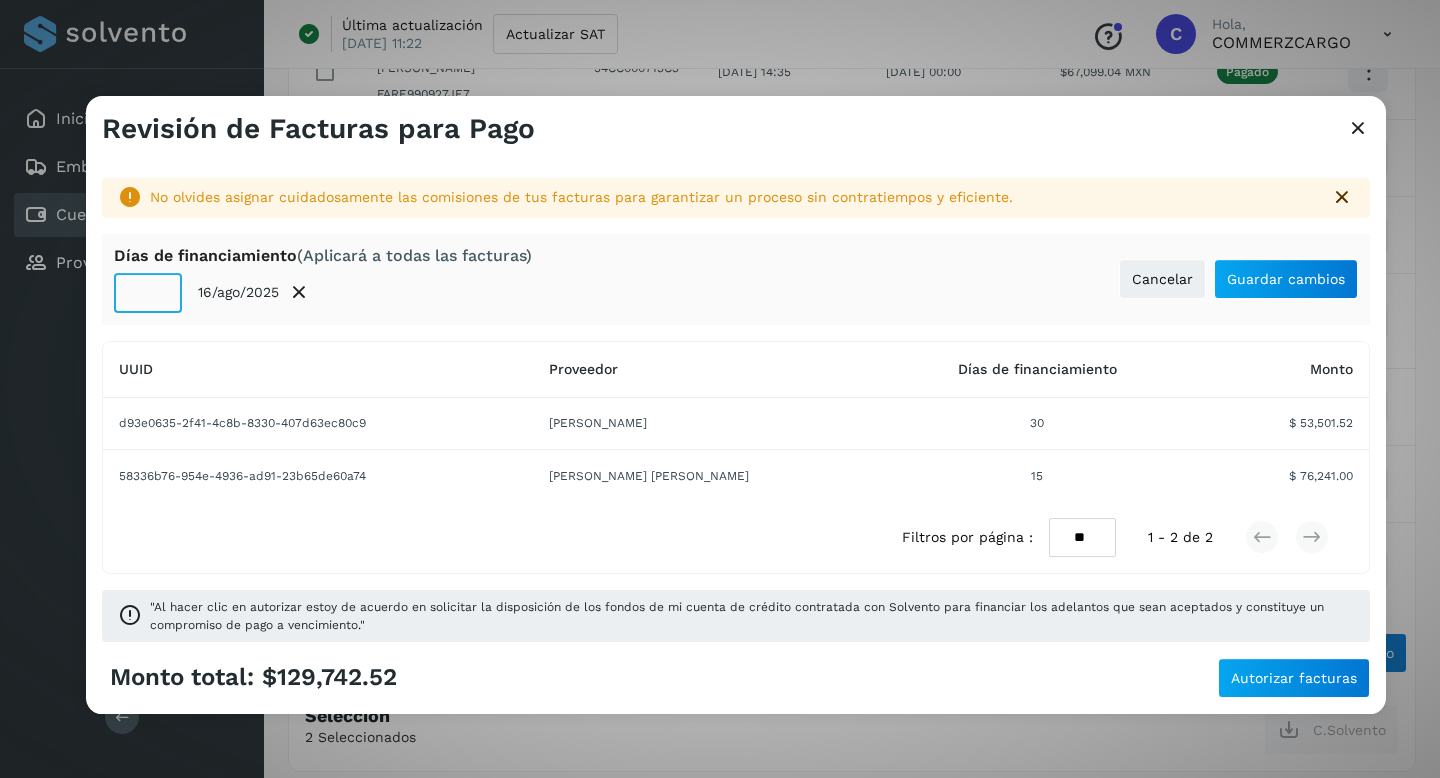 click on "**" 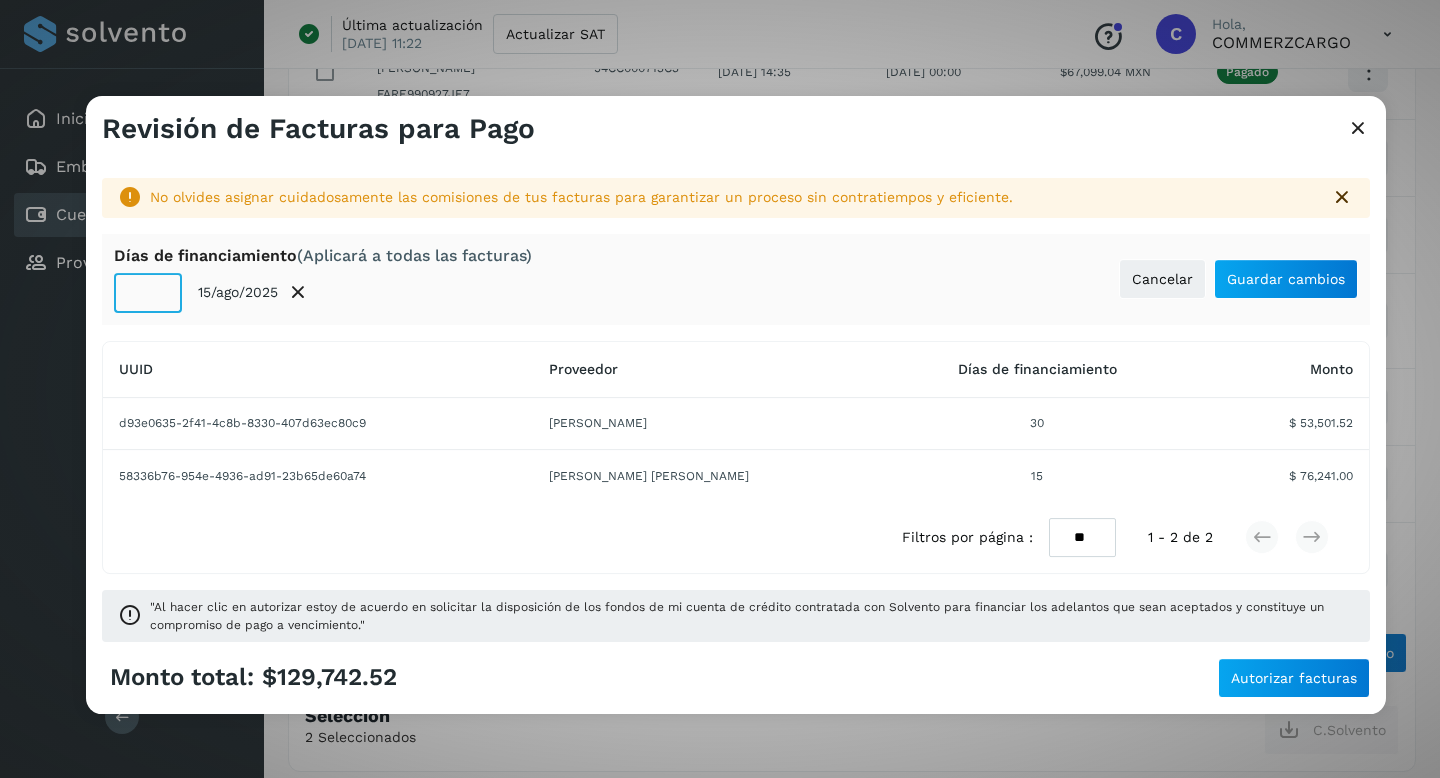 click on "**" 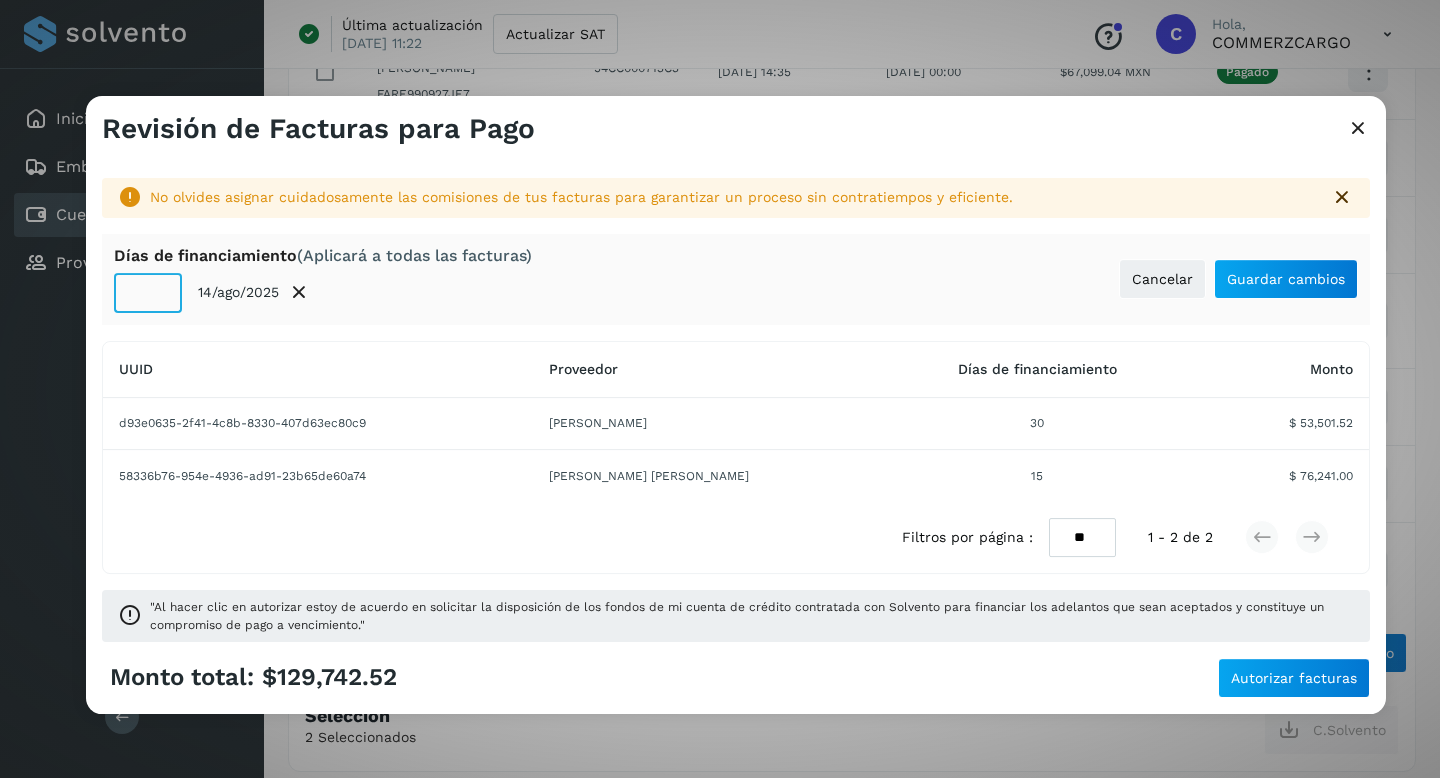 click on "**" 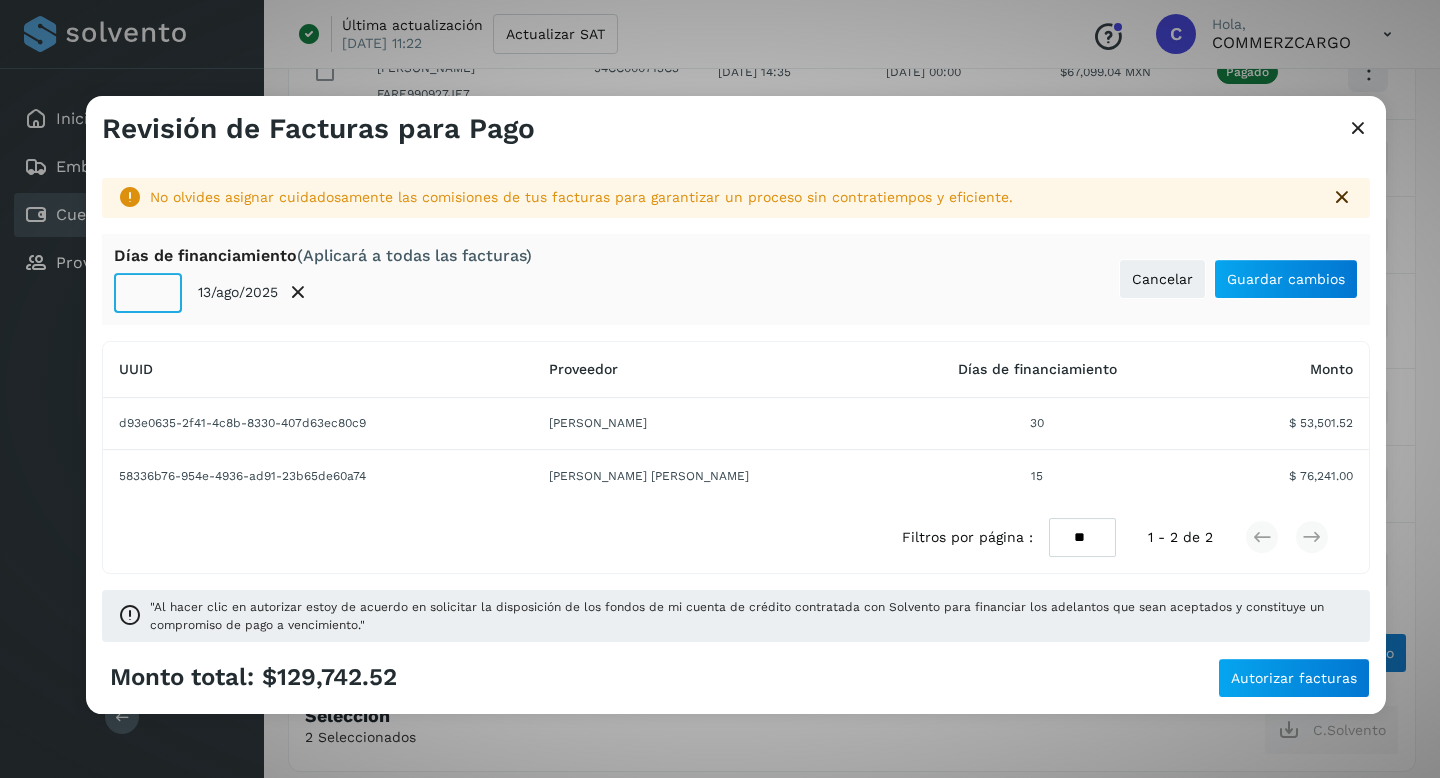 click on "**" 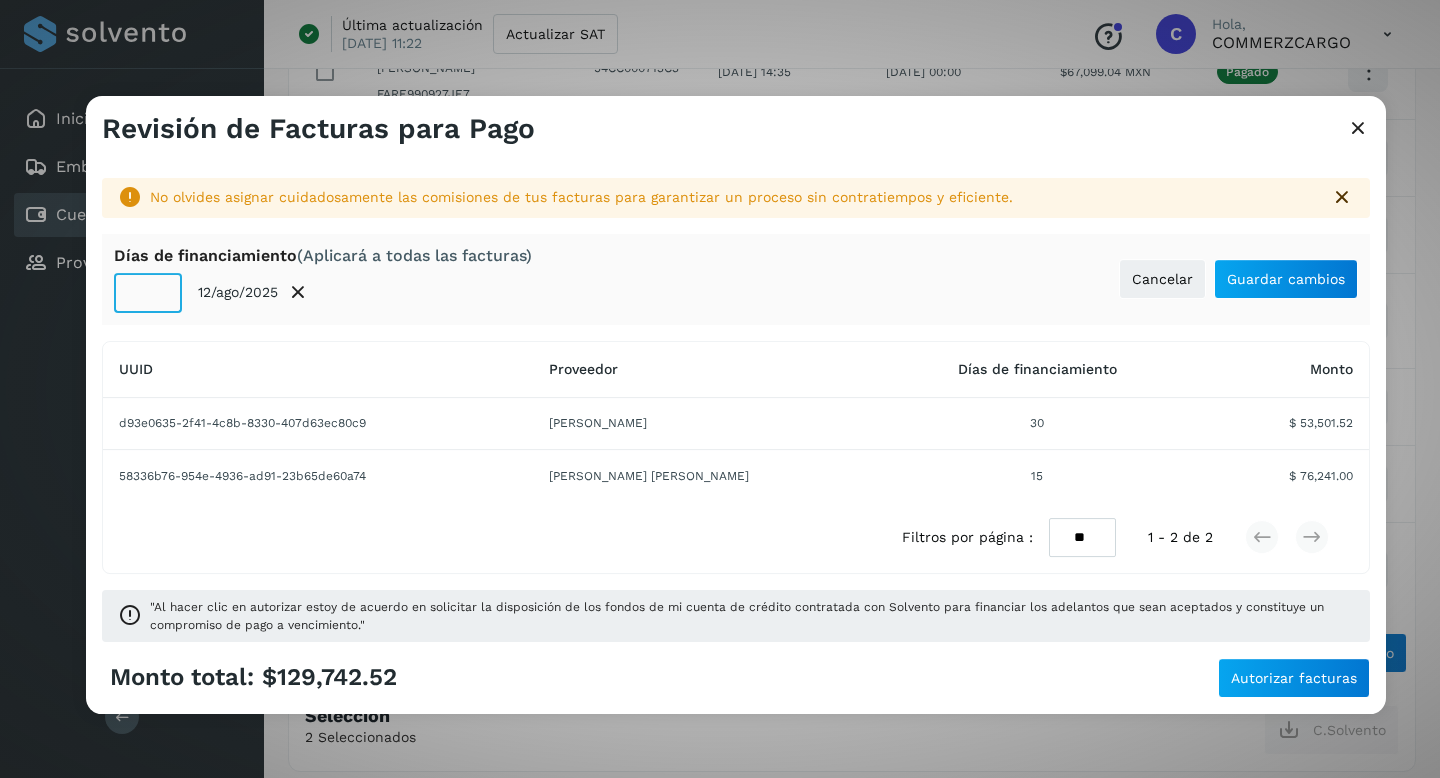 click on "**" 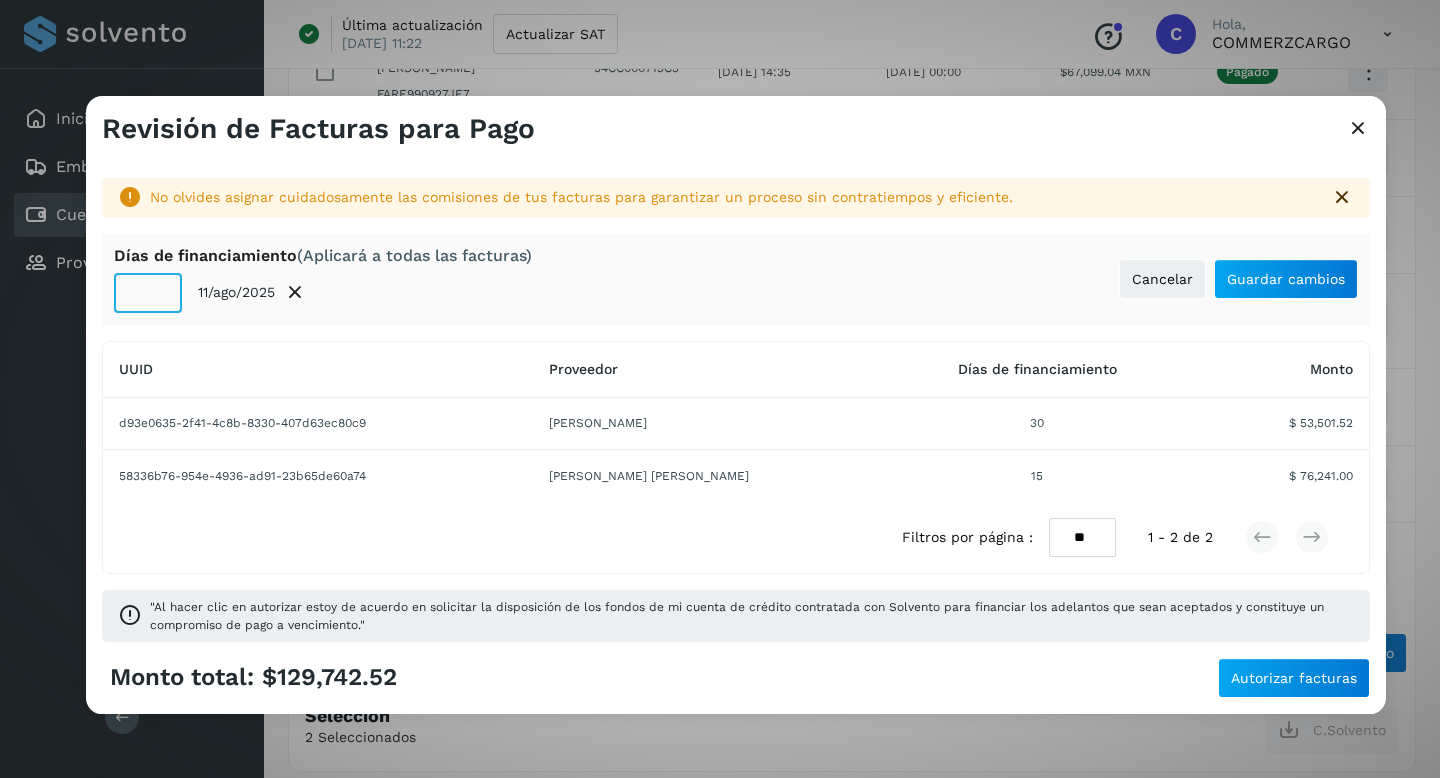 click on "**" 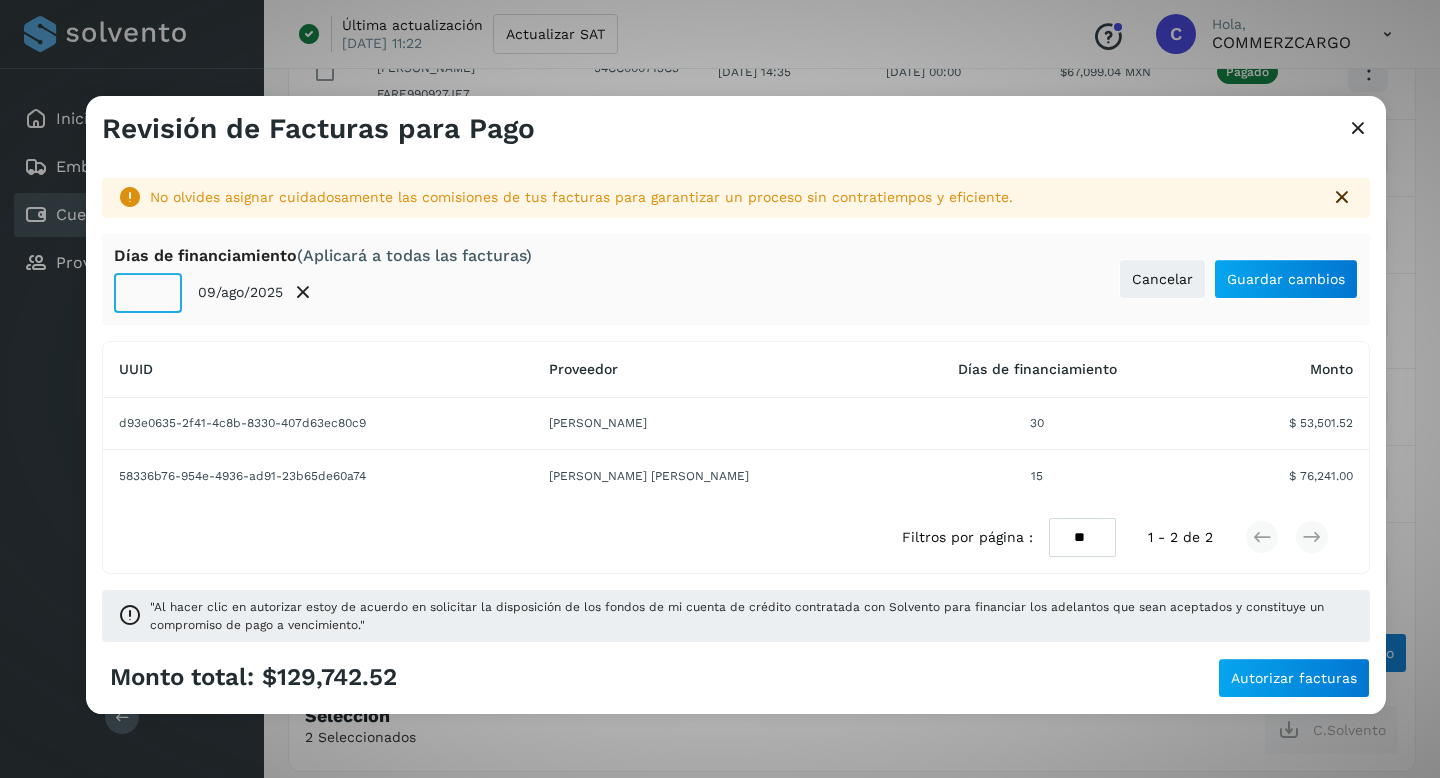 click on "**" 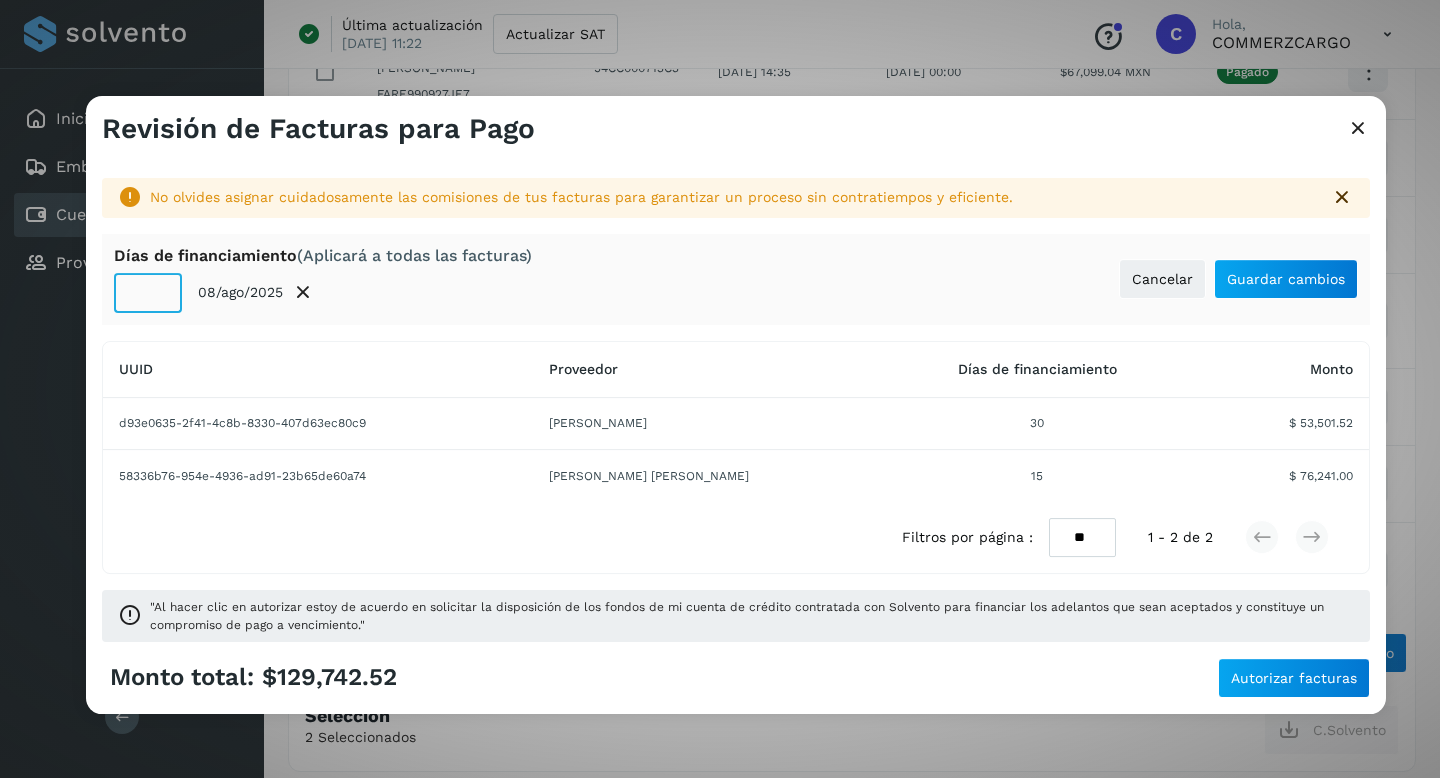 click on "**" 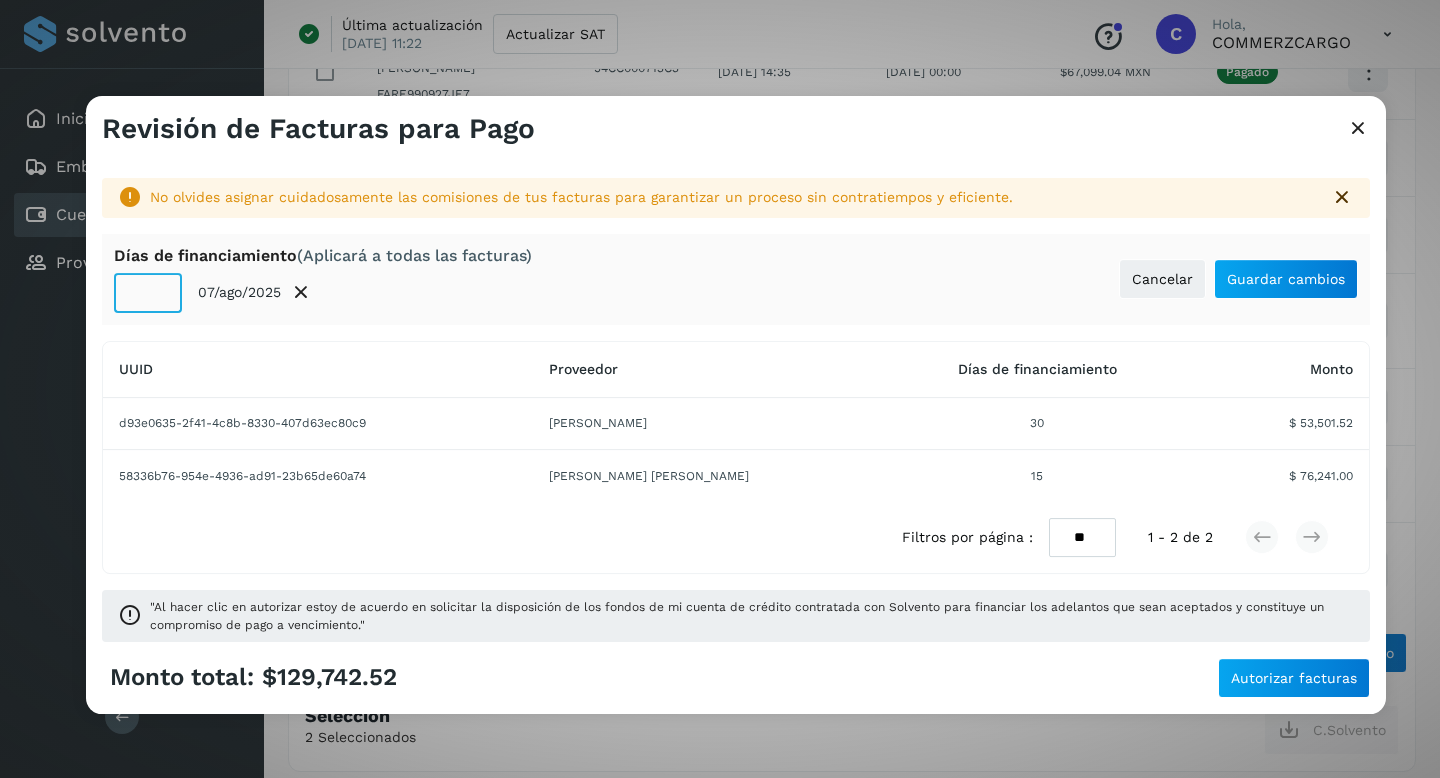 click on "**" 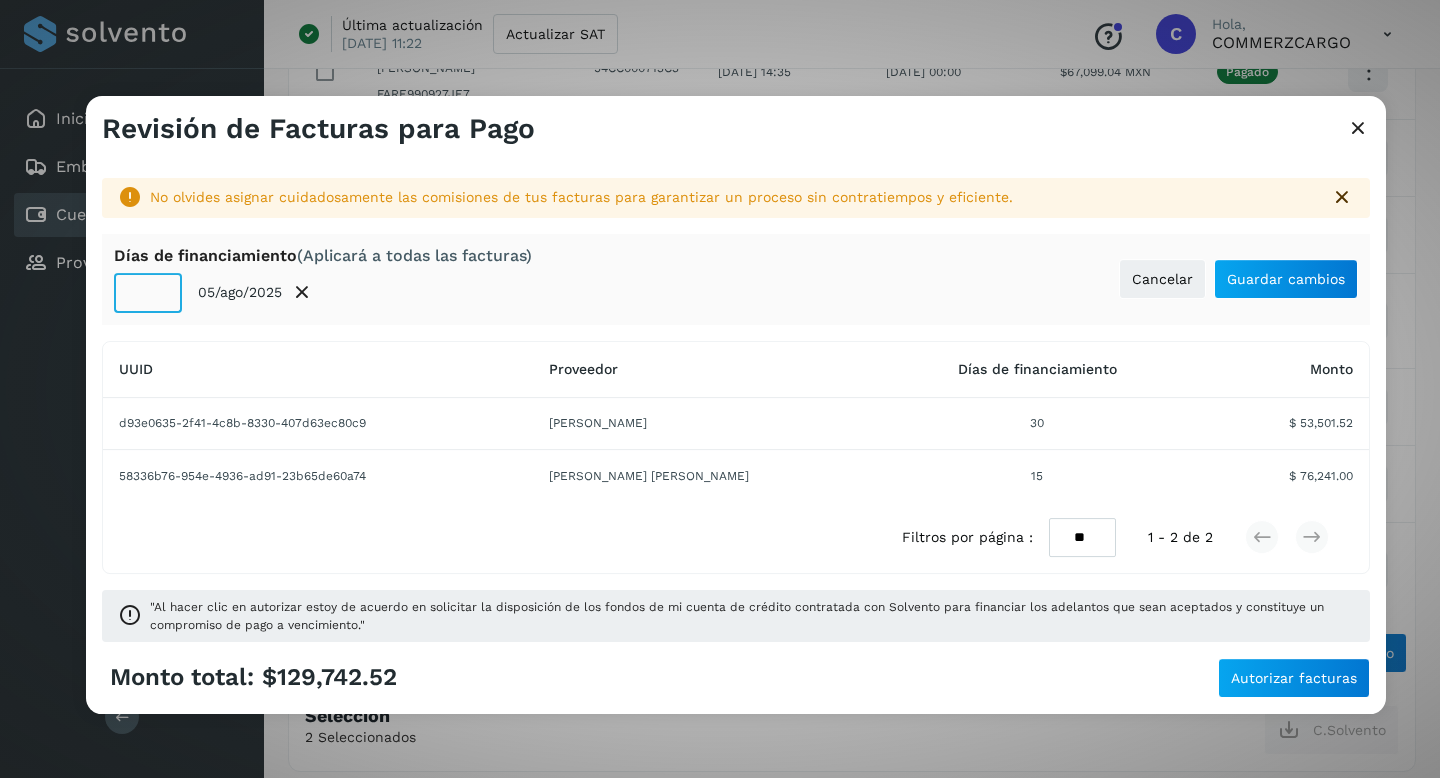 click on "Días de financiamiento  (Aplicará a todas las facturas) ** 05/ago/2025 Cancelar Guardar cambios" at bounding box center [736, 279] 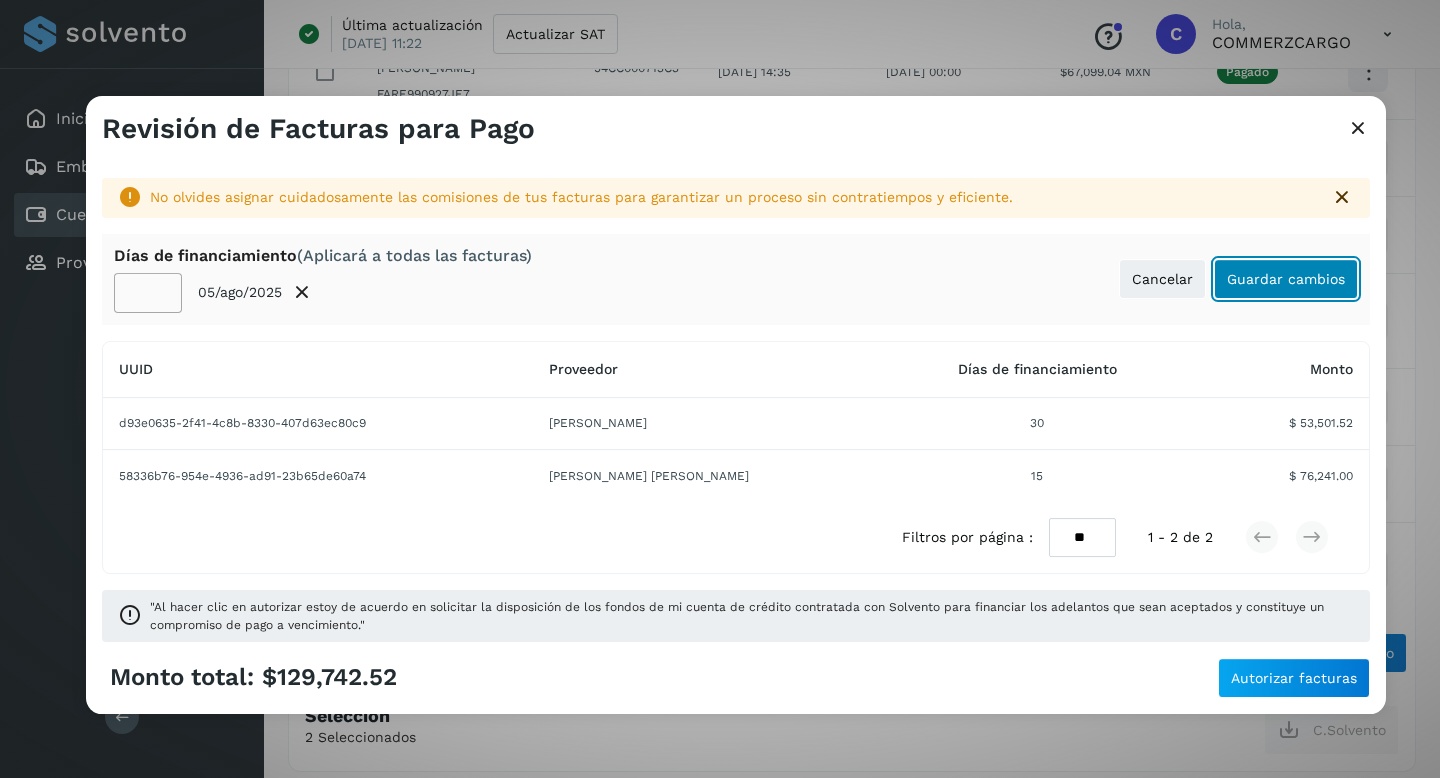 click on "Guardar cambios" 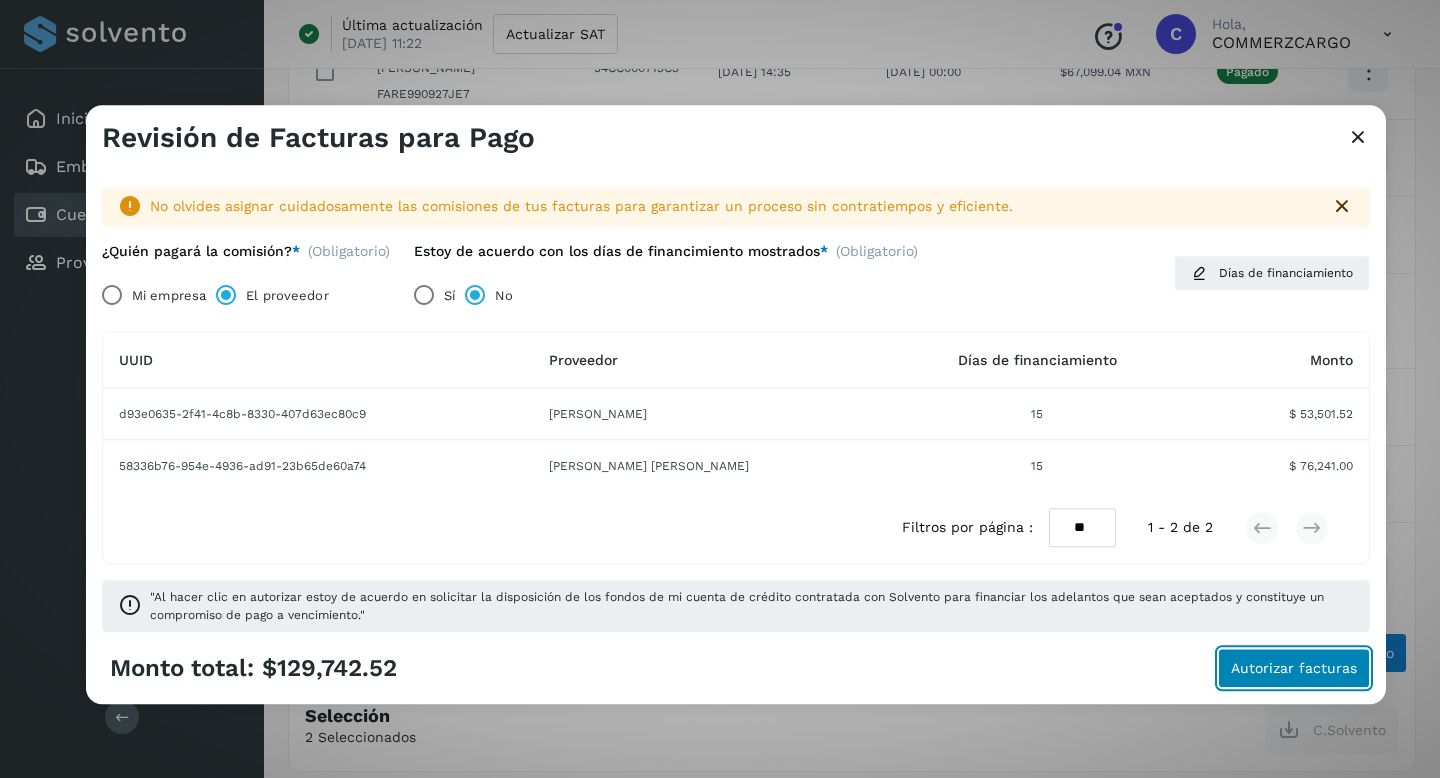 click on "Autorizar facturas" 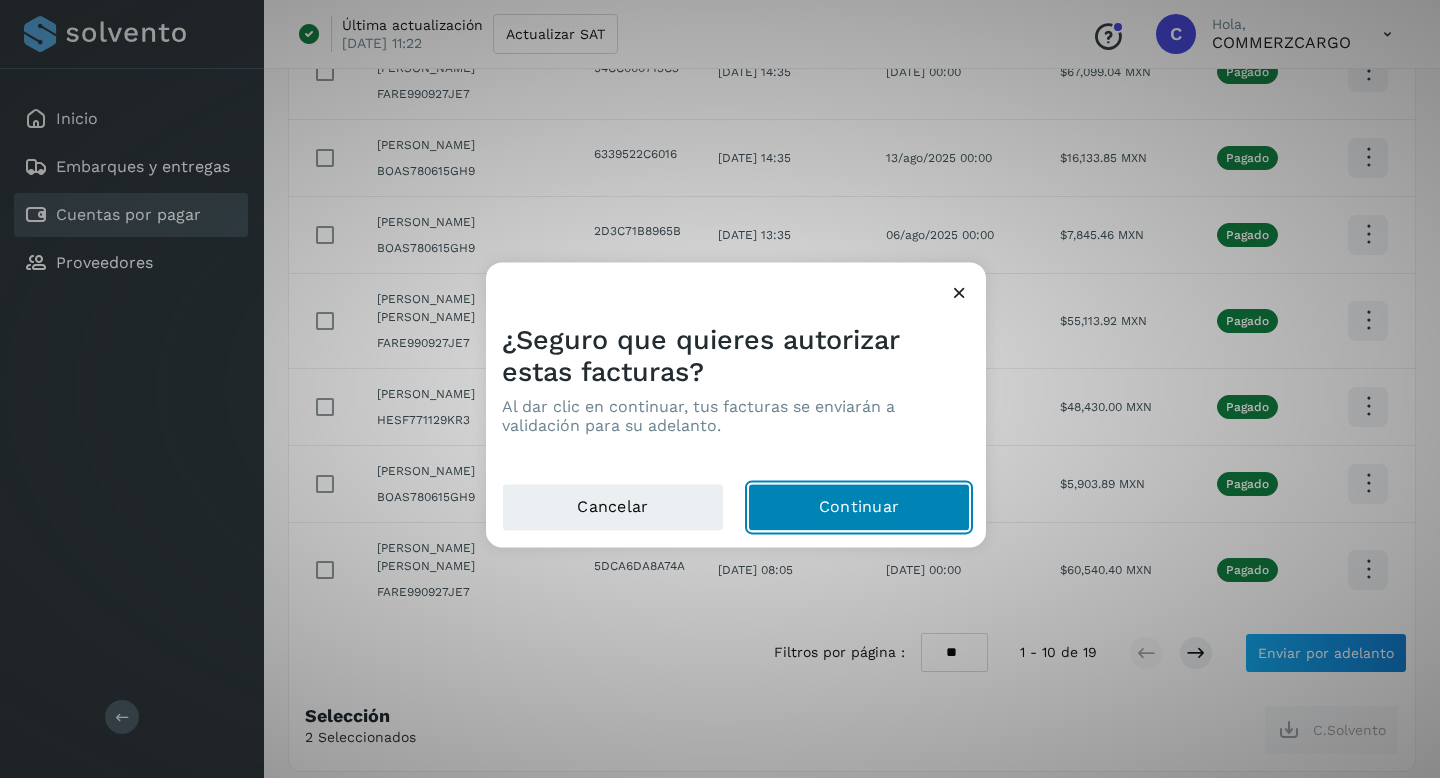 click on "Continuar" 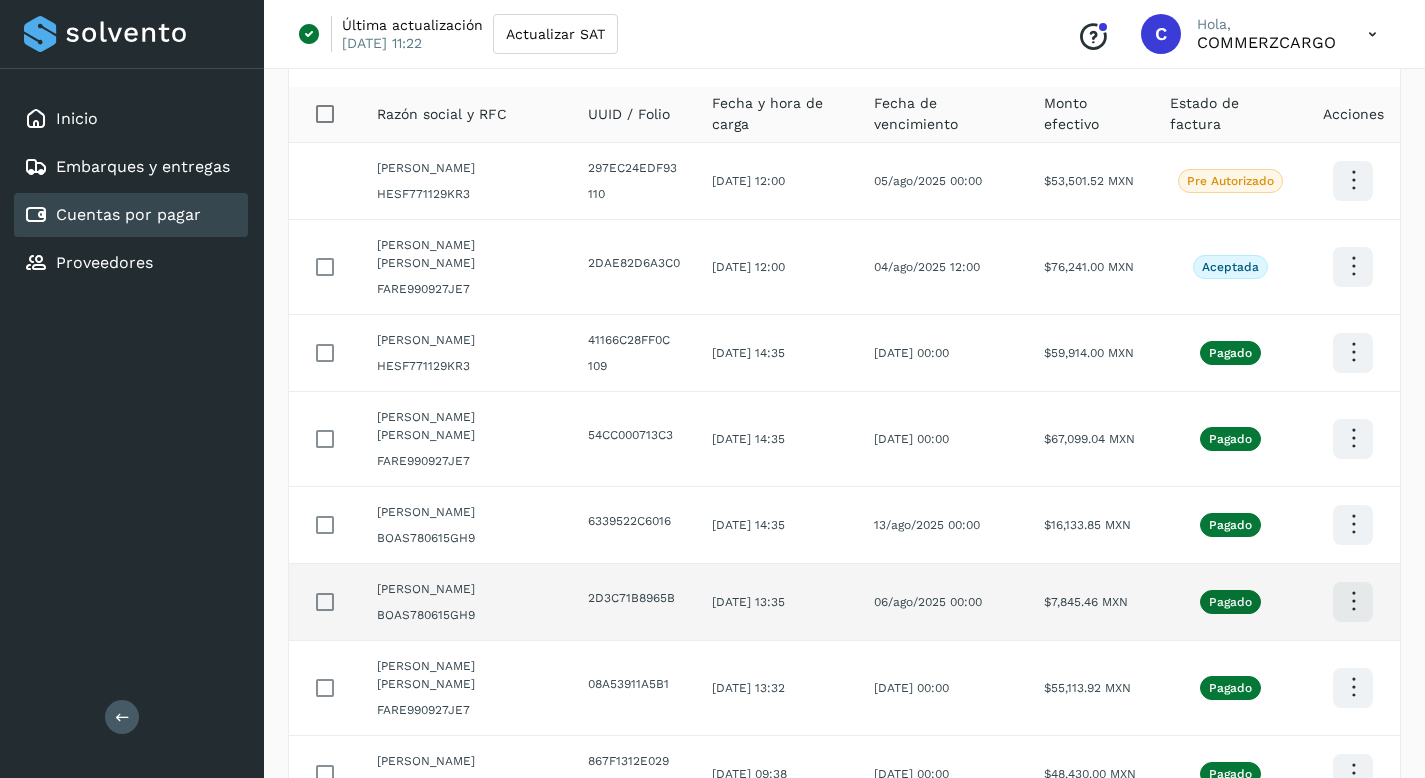 scroll, scrollTop: 0, scrollLeft: 0, axis: both 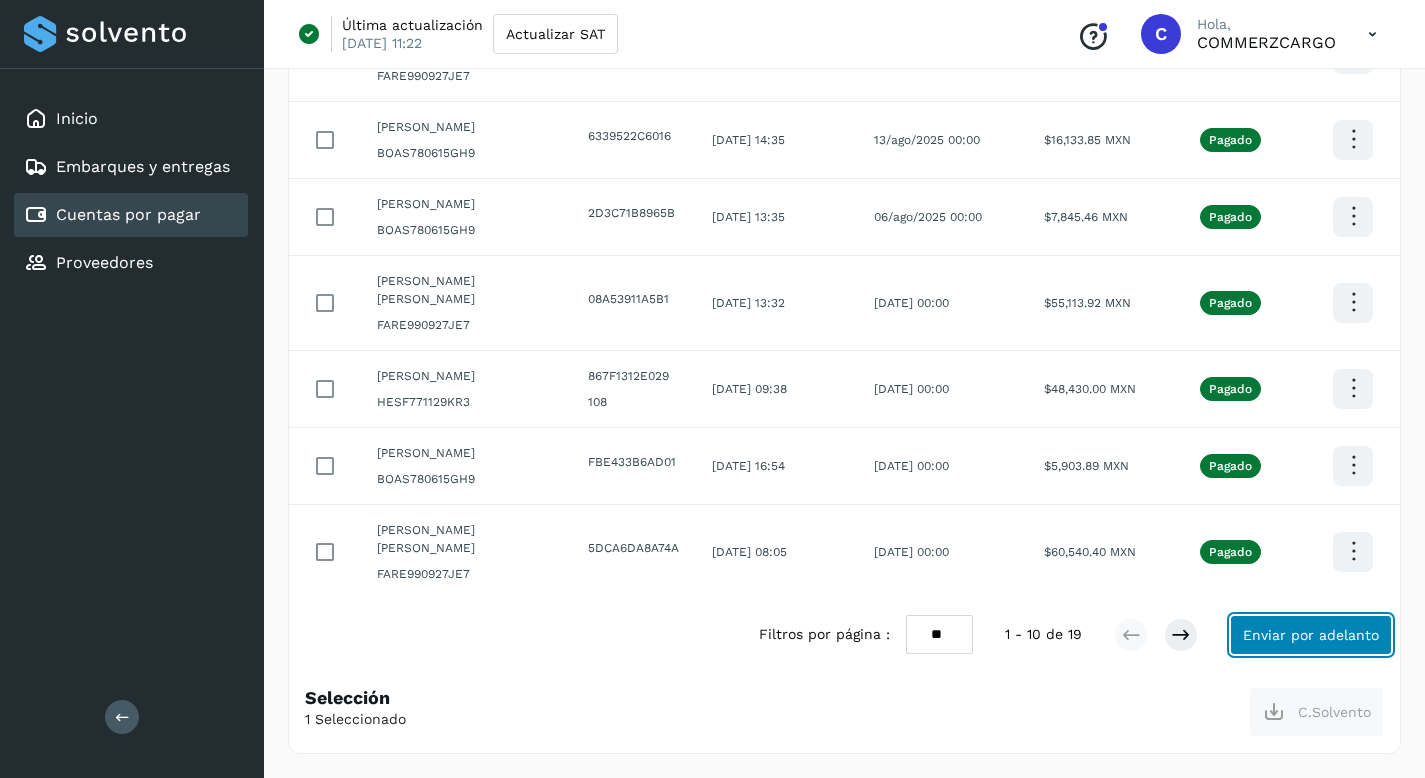 click on "Enviar por adelanto" 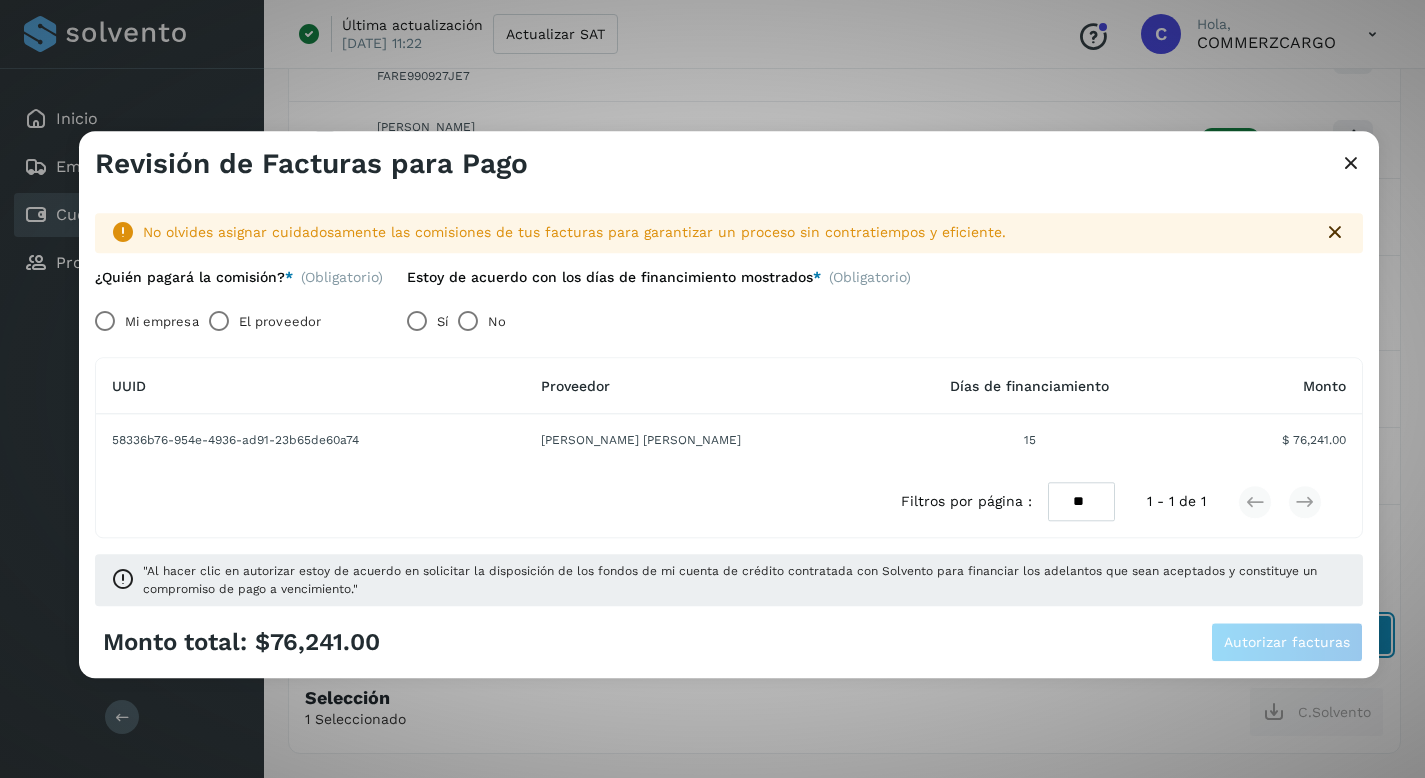 scroll, scrollTop: 502, scrollLeft: 0, axis: vertical 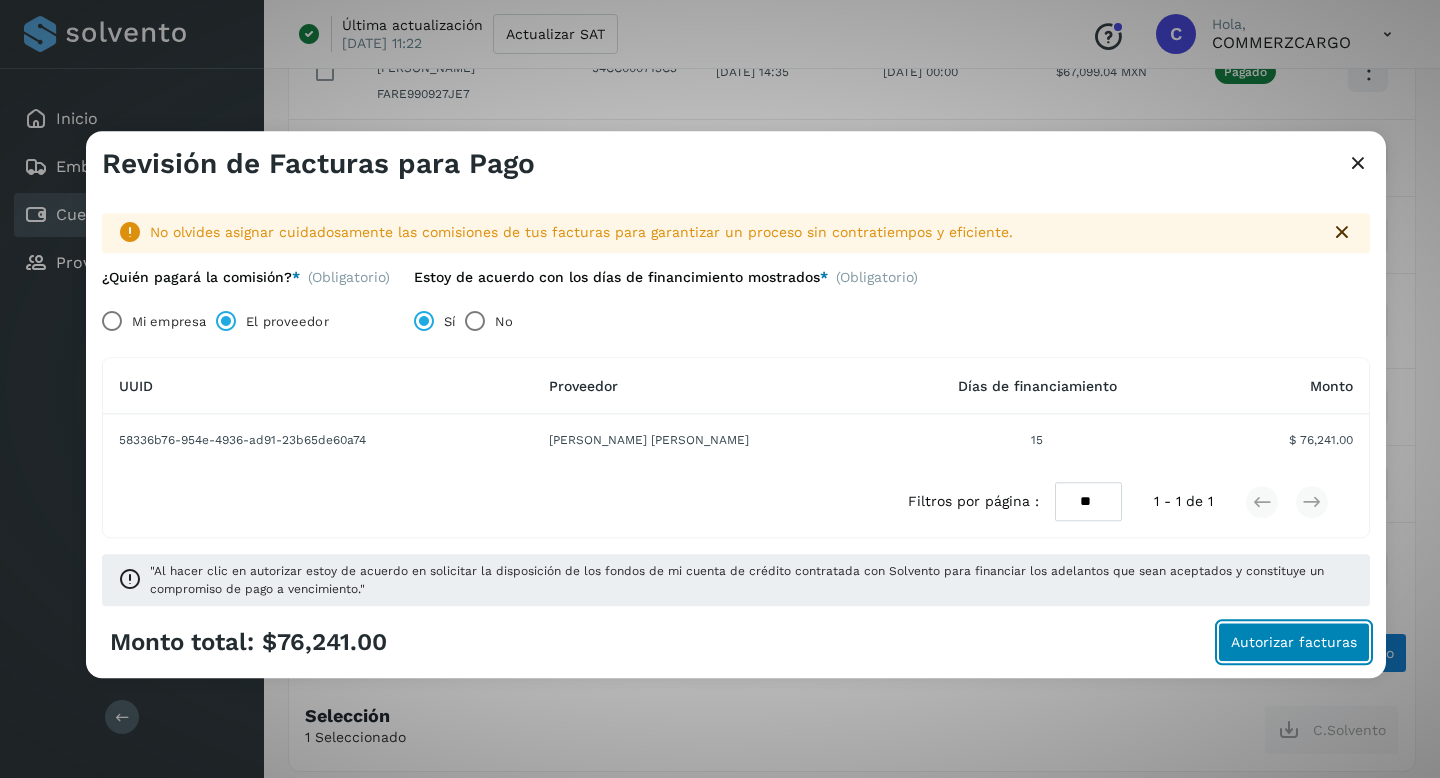 click on "Autorizar facturas" 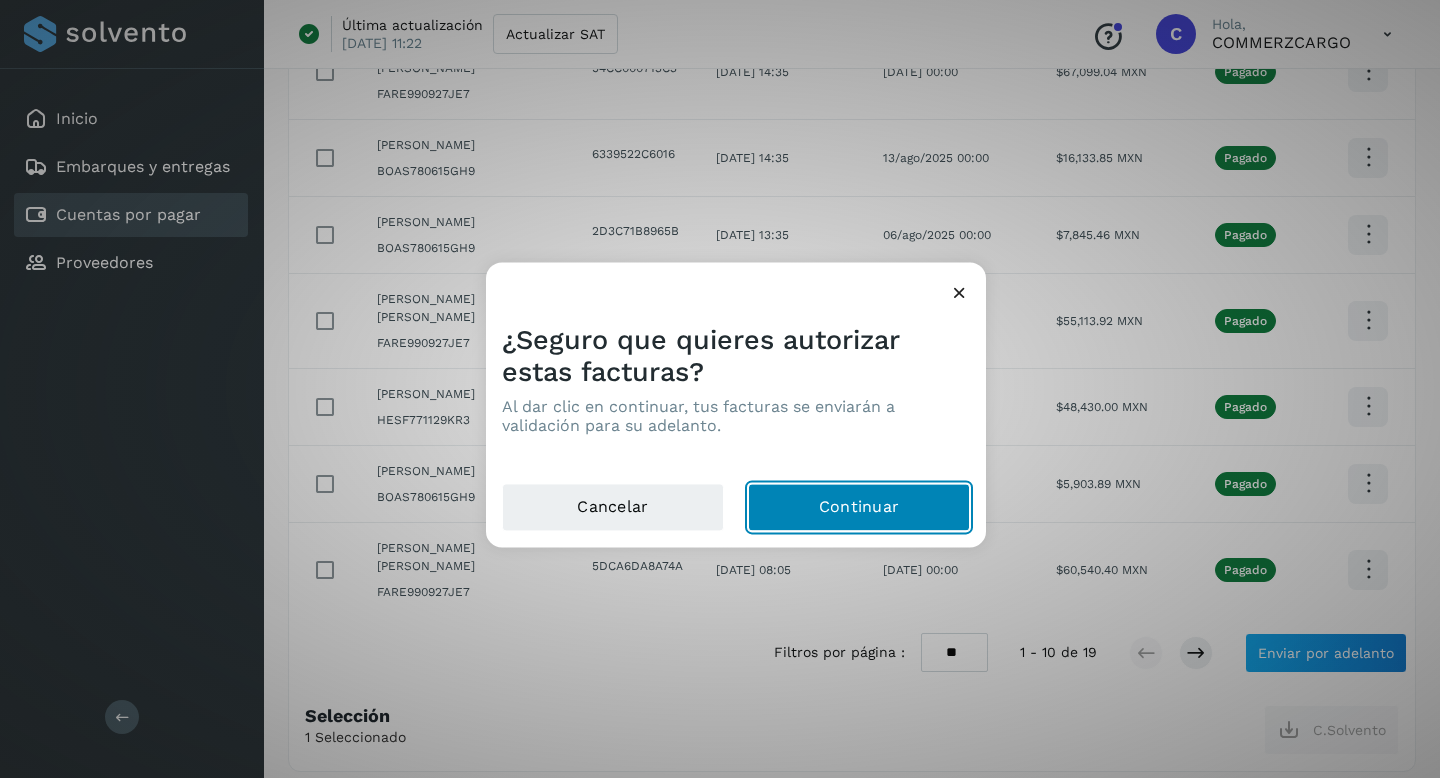 click on "Continuar" 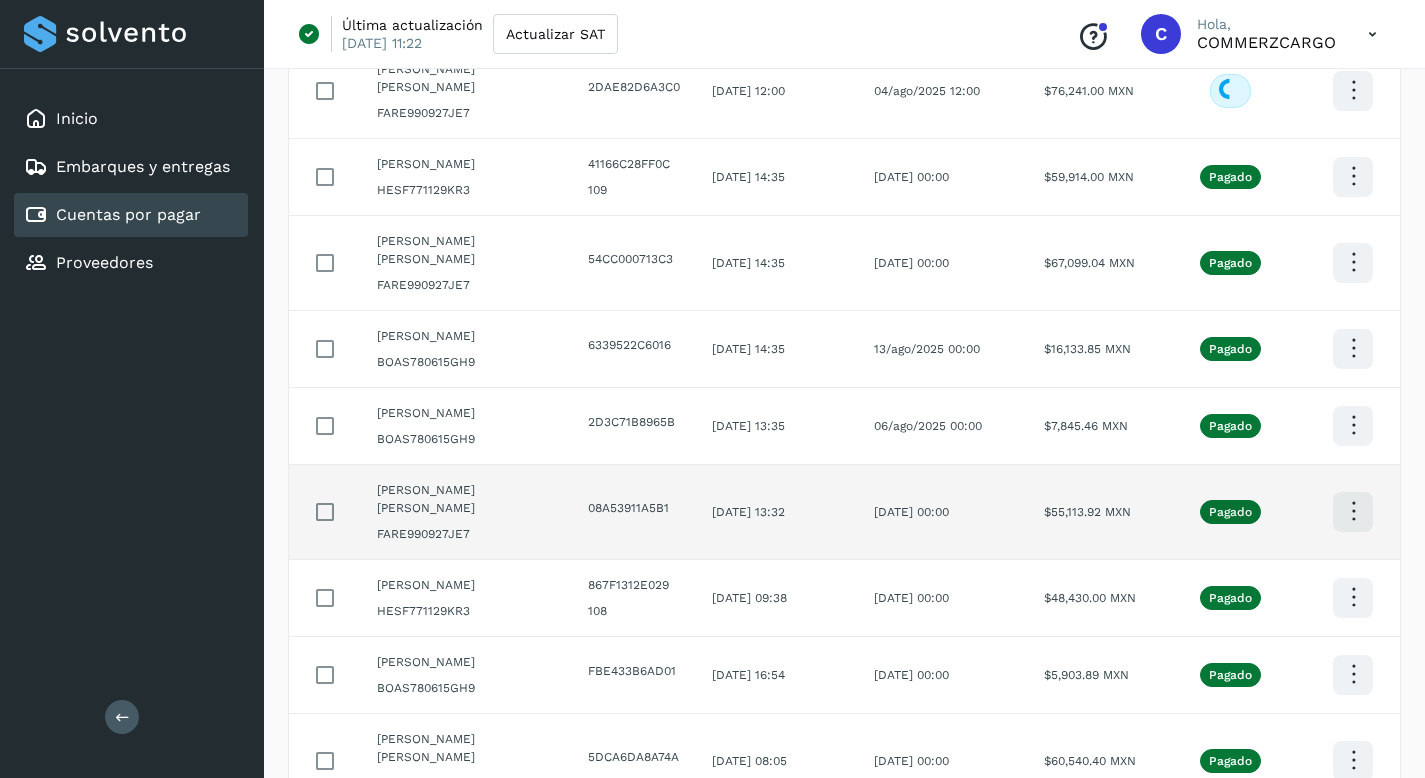 scroll, scrollTop: 0, scrollLeft: 0, axis: both 